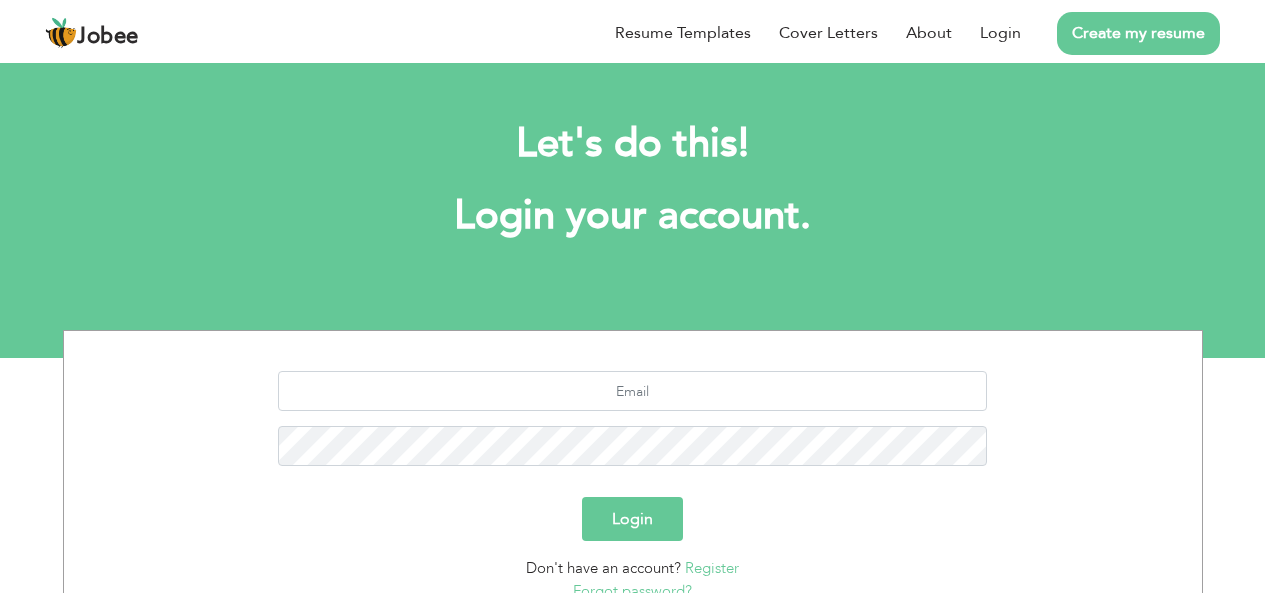 scroll, scrollTop: 0, scrollLeft: 0, axis: both 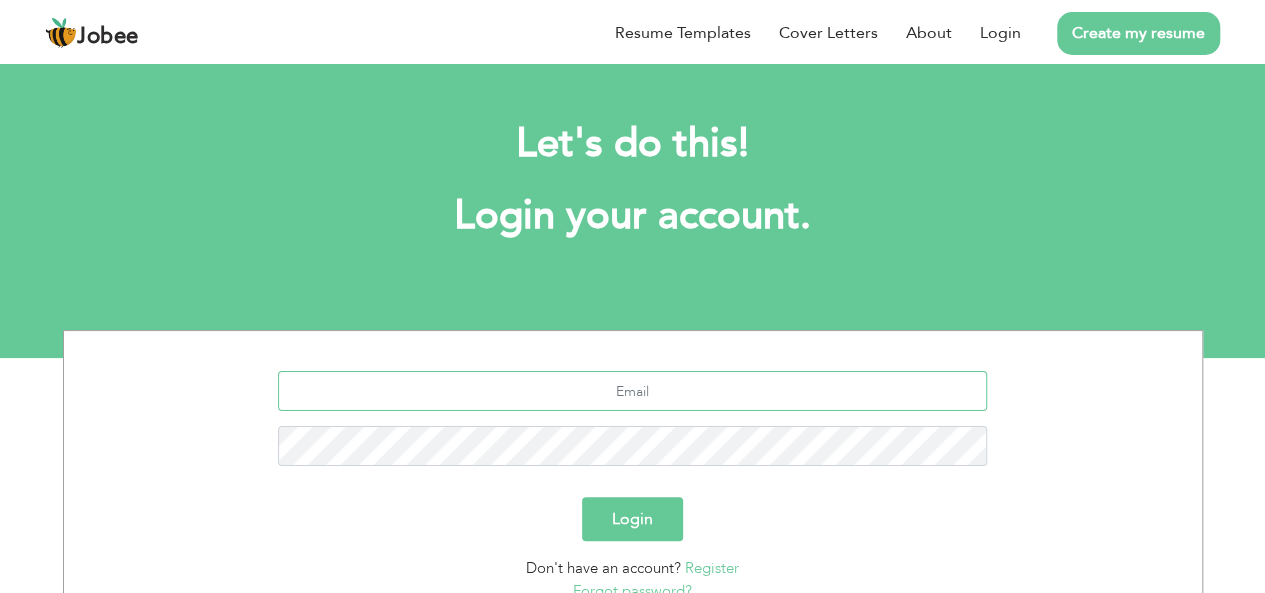type on "[EMAIL_ADDRESS][DOMAIN_NAME]" 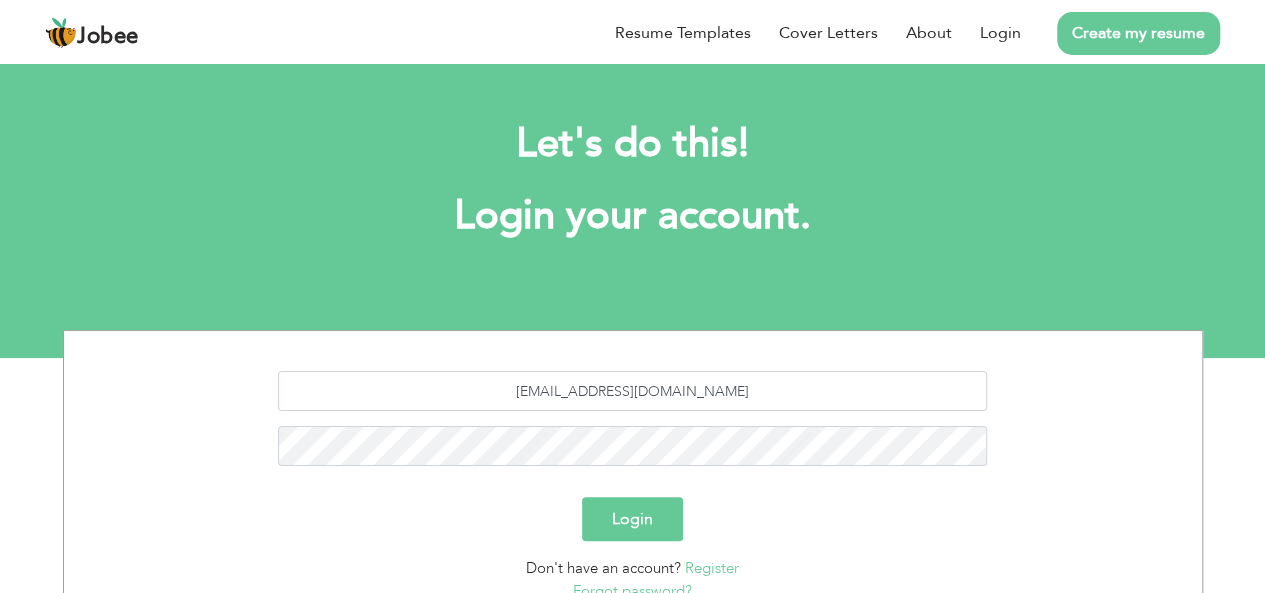 click on "Login" at bounding box center (632, 519) 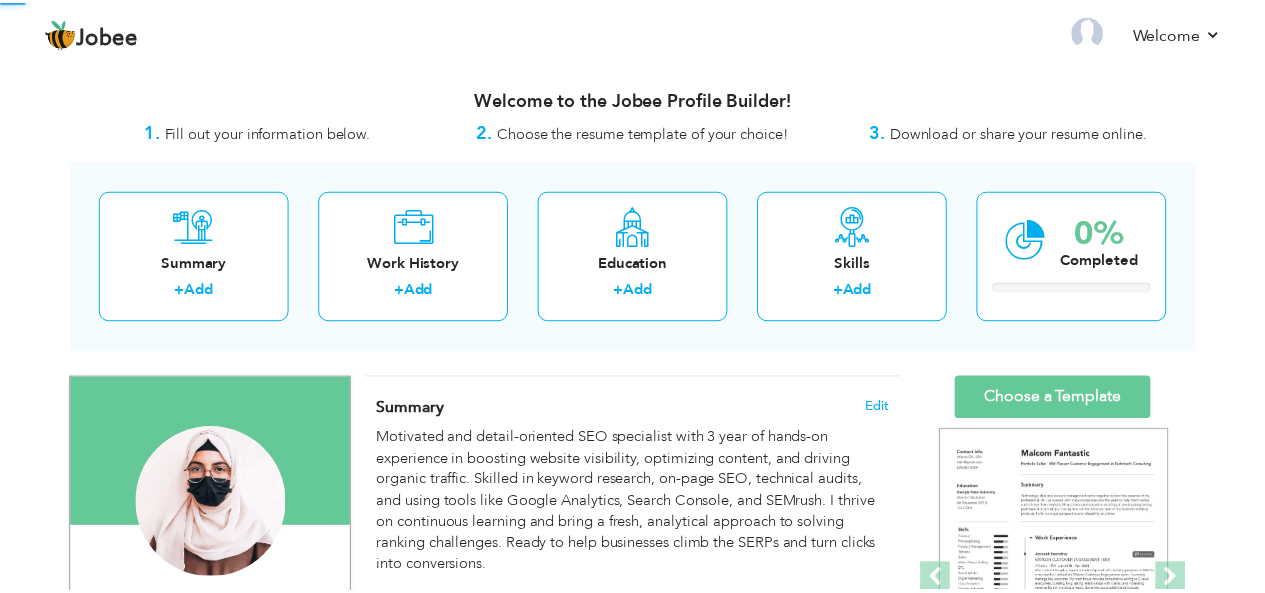 scroll, scrollTop: 0, scrollLeft: 0, axis: both 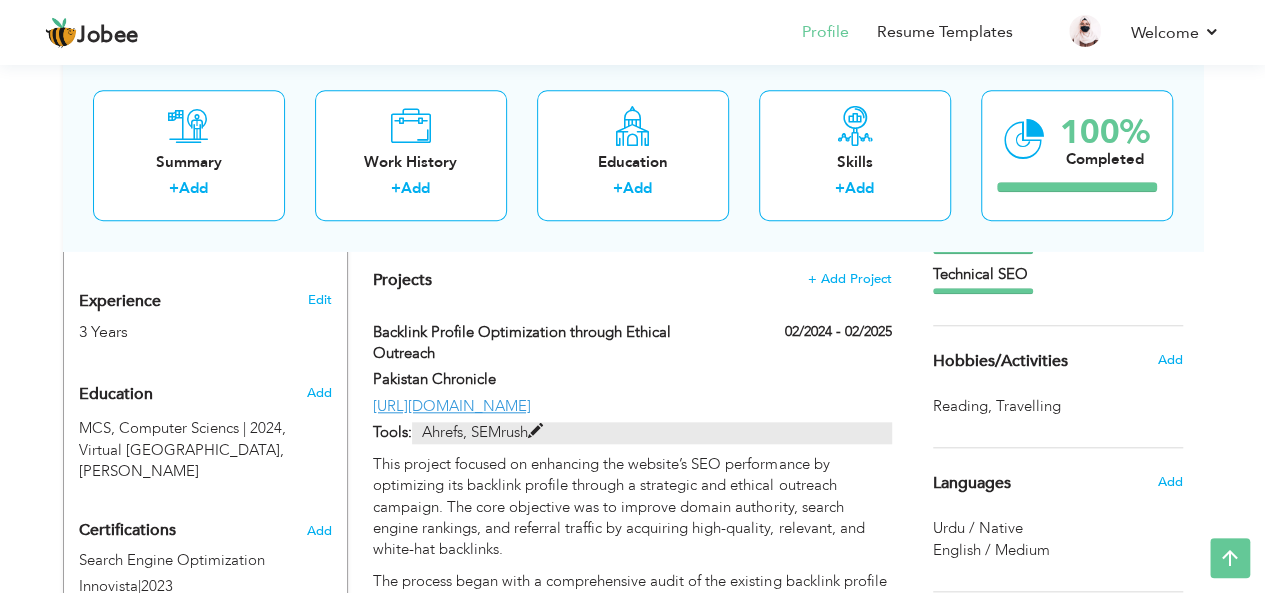 click on "Ahrefs,  SEMrush" at bounding box center [651, 432] 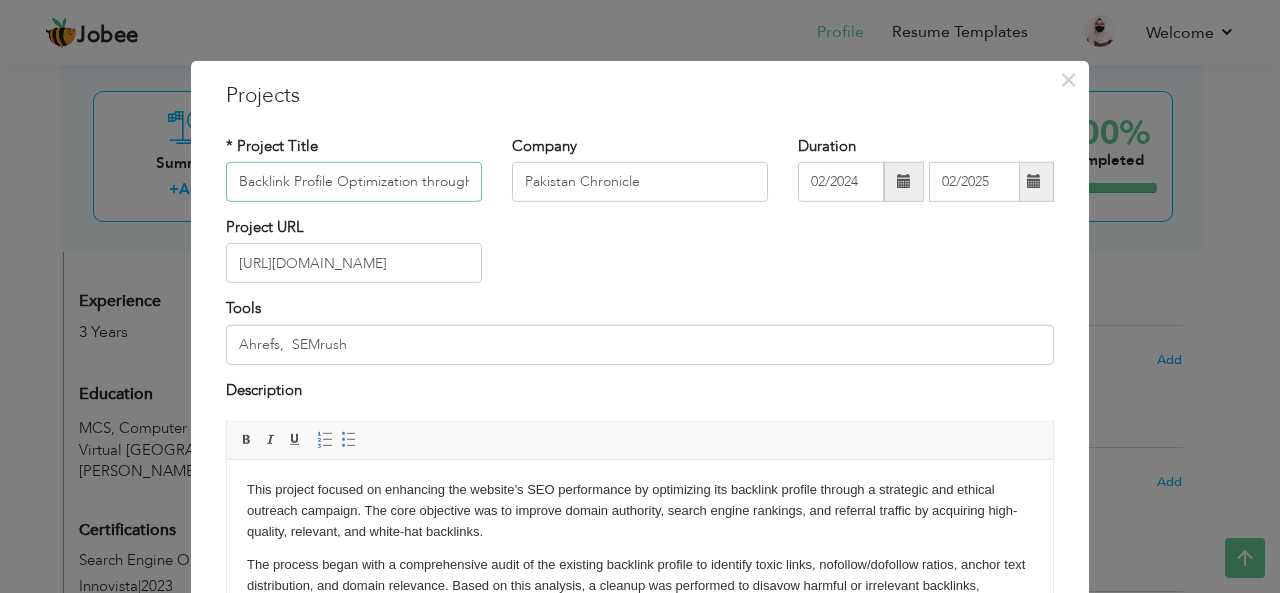 scroll, scrollTop: 0, scrollLeft: 107, axis: horizontal 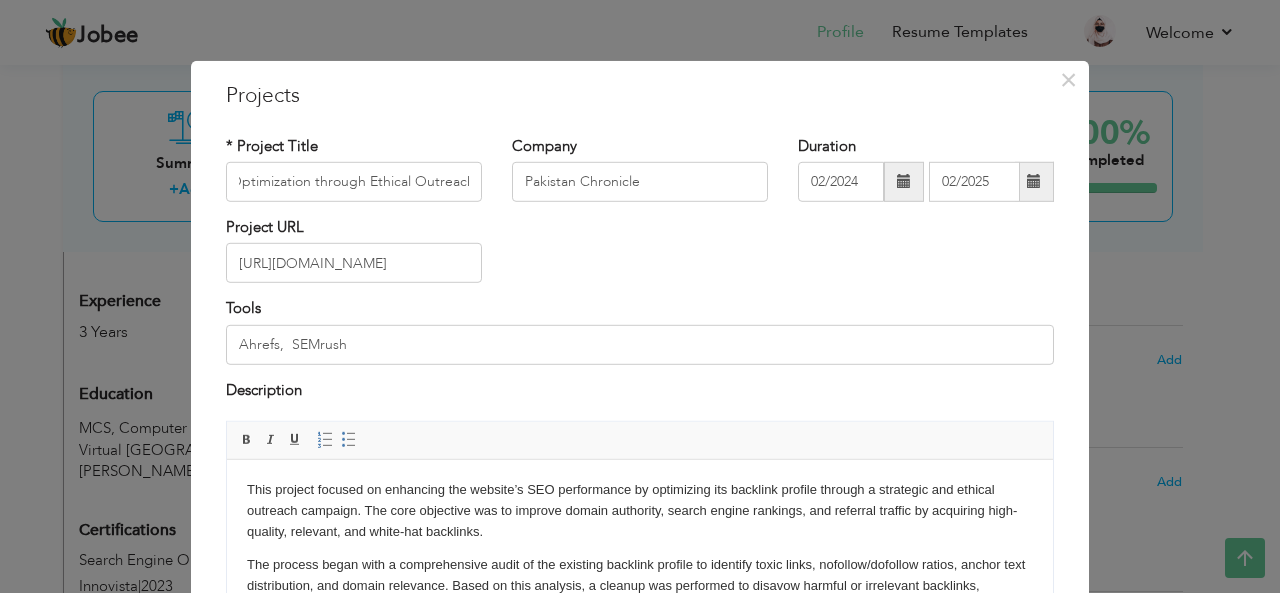 click on "Editor toolbars Basic Styles   Bold   Italic   Underline Paragraph   Insert/Remove Numbered List   Insert/Remove Bulleted List" at bounding box center (640, 441) 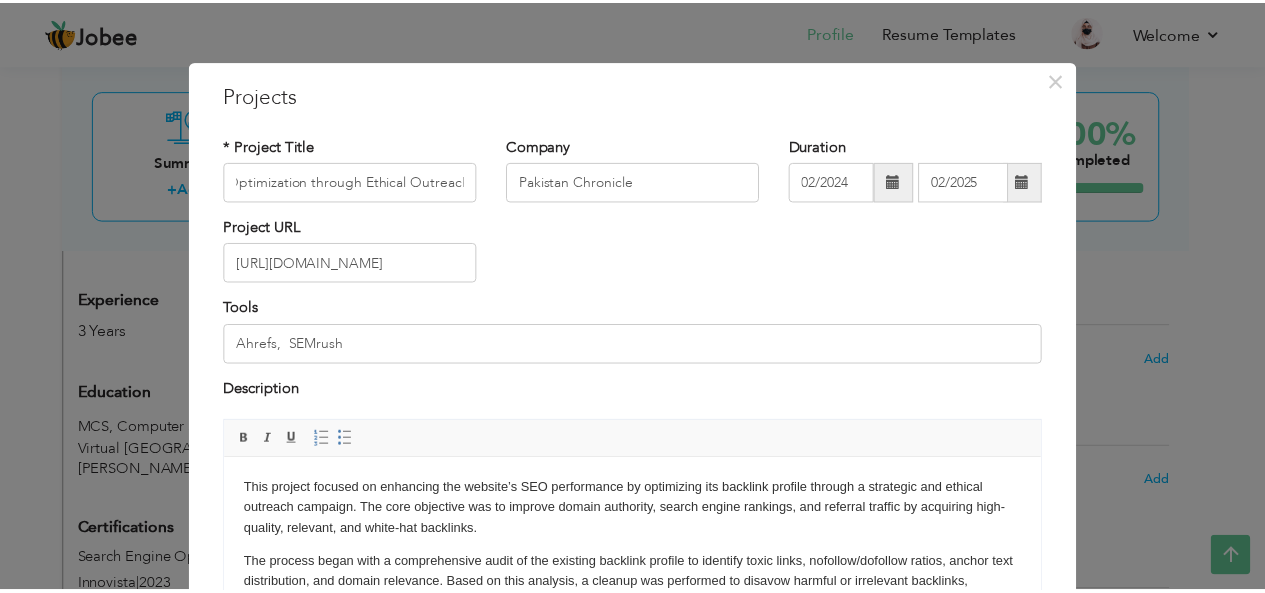 scroll, scrollTop: 0, scrollLeft: 0, axis: both 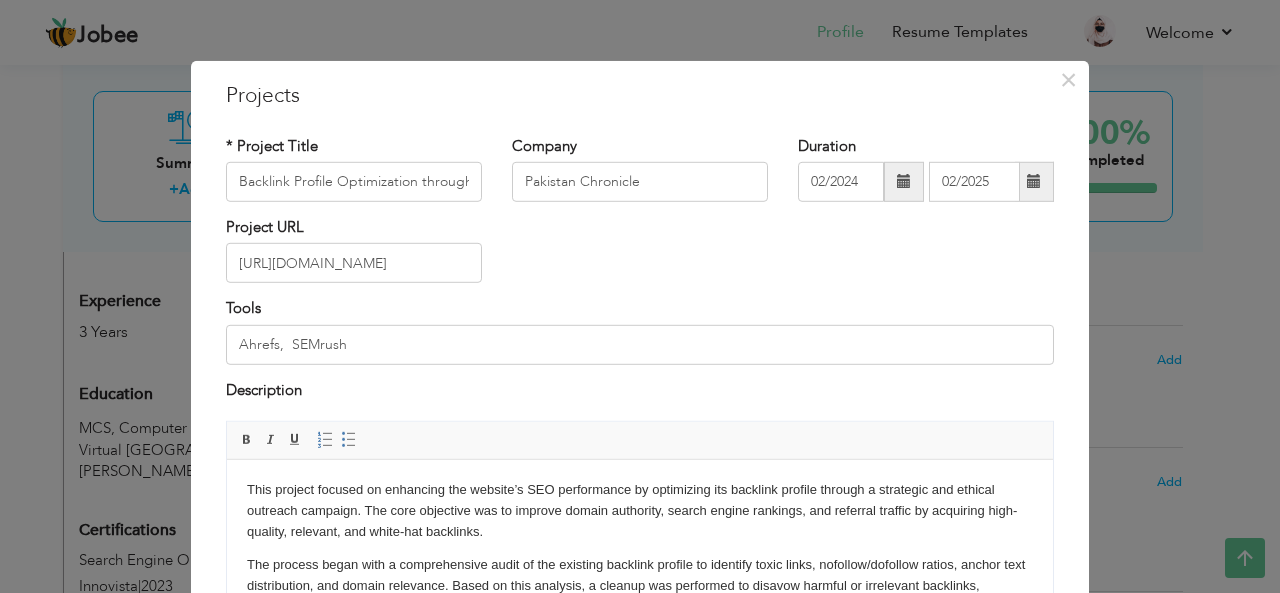 click on "Editor toolbars Basic Styles   Bold   Italic   Underline Paragraph   Insert/Remove Numbered List   Insert/Remove Bulleted List" at bounding box center [640, 441] 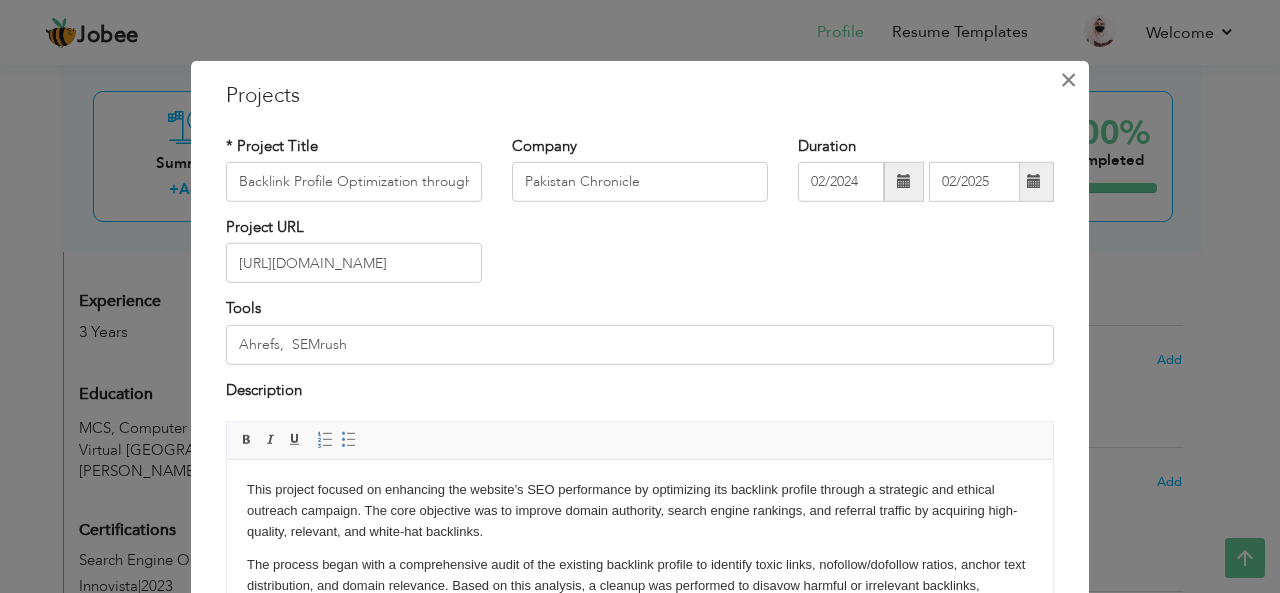 click on "×" at bounding box center (1068, 79) 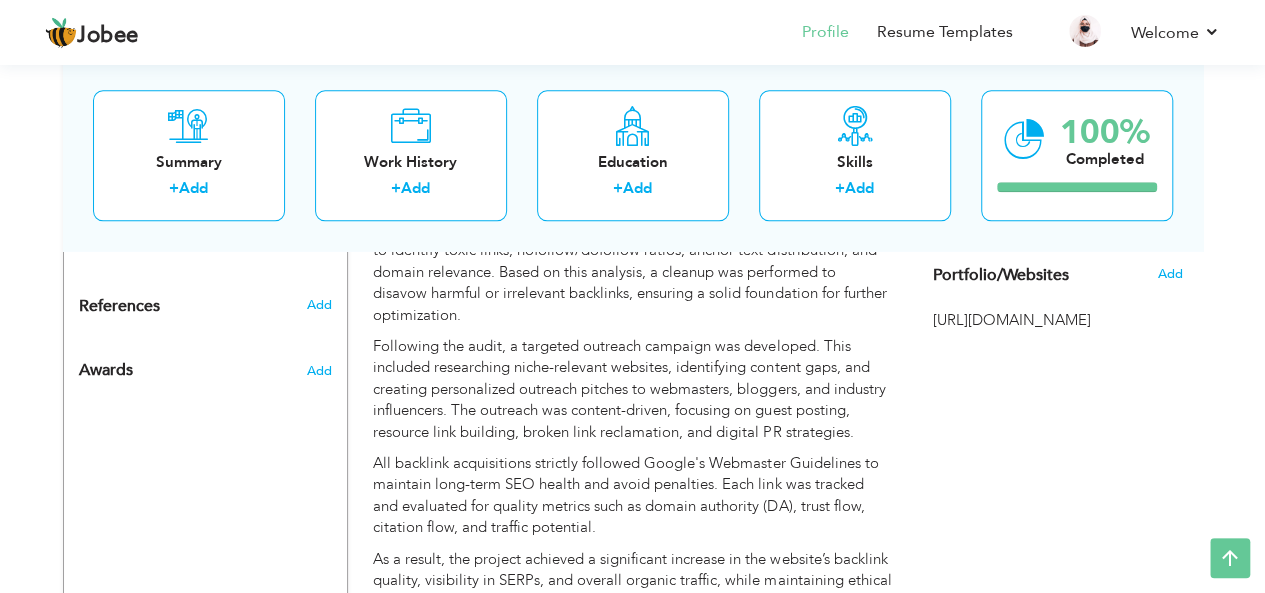scroll, scrollTop: 1068, scrollLeft: 0, axis: vertical 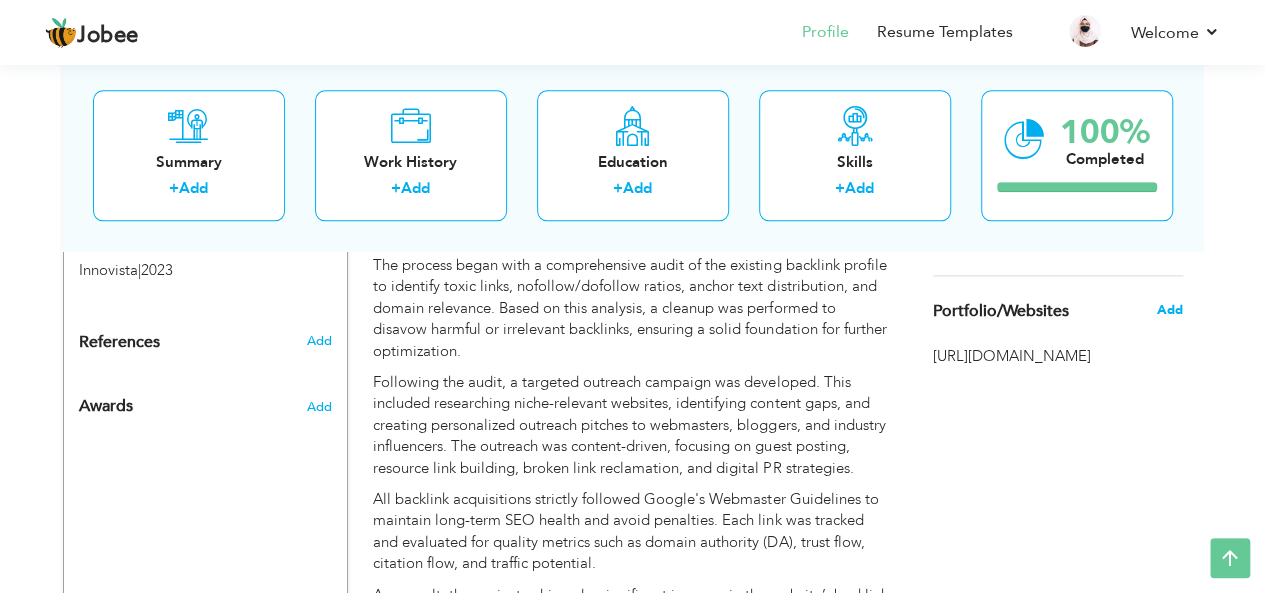 click on "Add" at bounding box center [1169, 310] 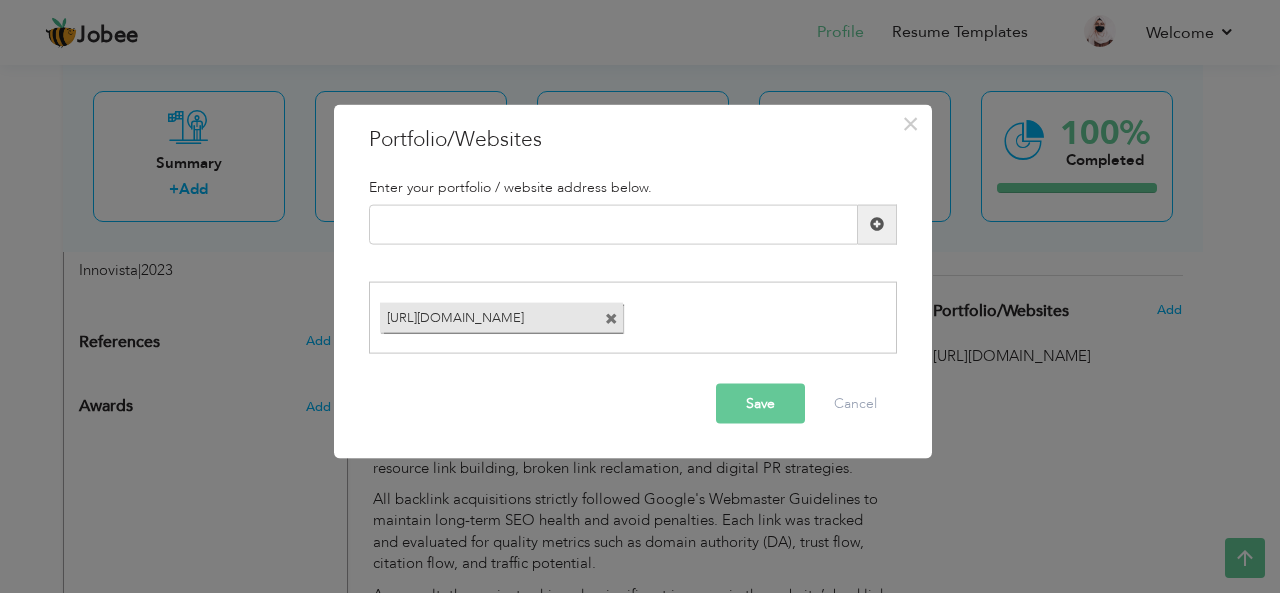 click at bounding box center (611, 319) 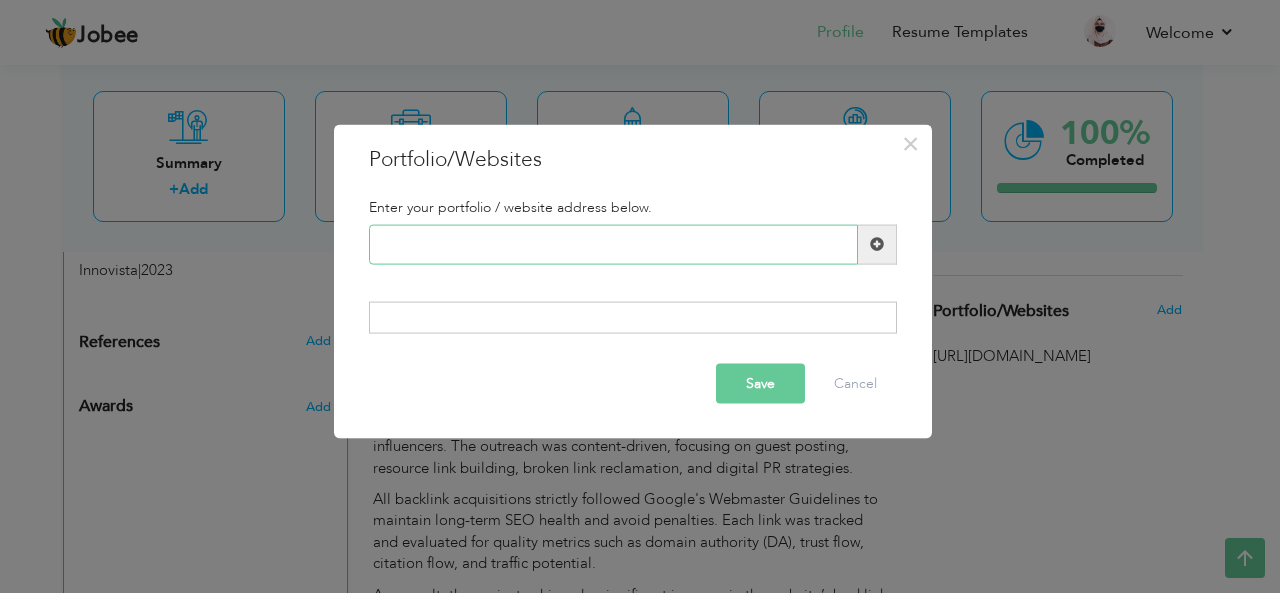 click at bounding box center [613, 244] 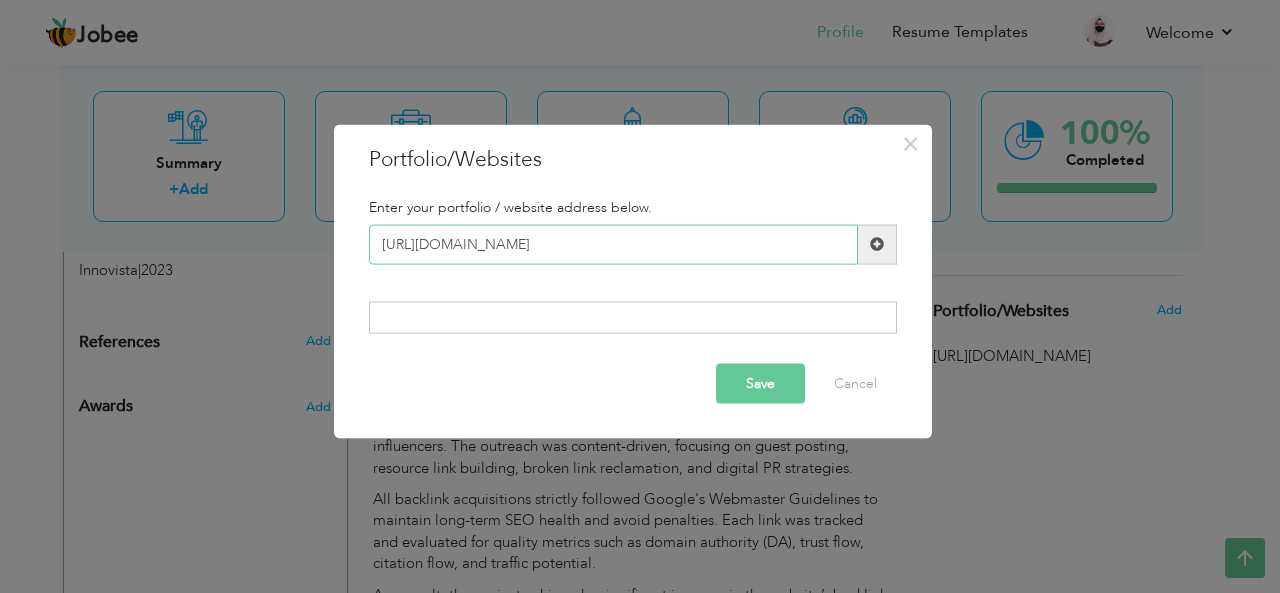 type on "[URL][DOMAIN_NAME]" 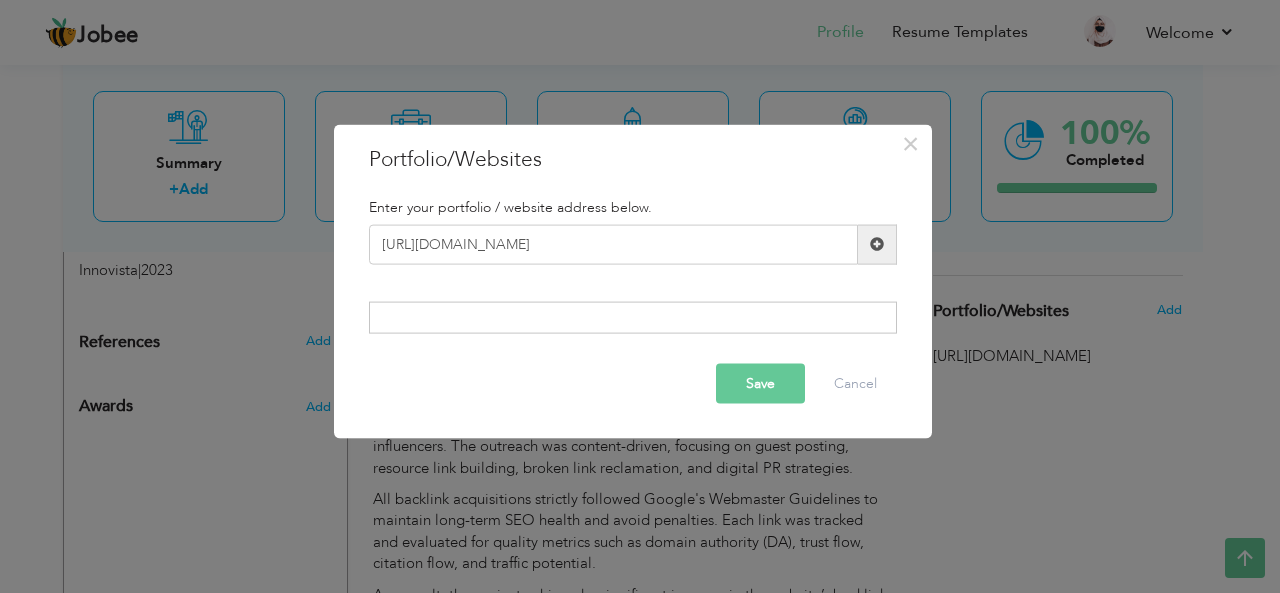 click on "Save" at bounding box center (760, 384) 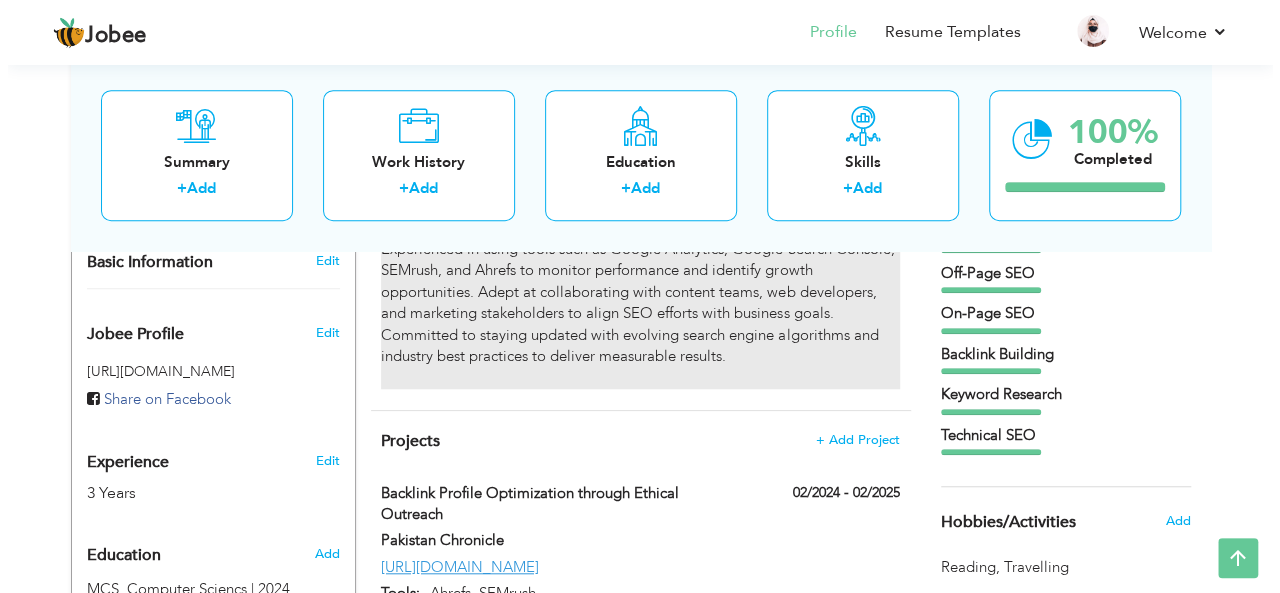 scroll, scrollTop: 601, scrollLeft: 0, axis: vertical 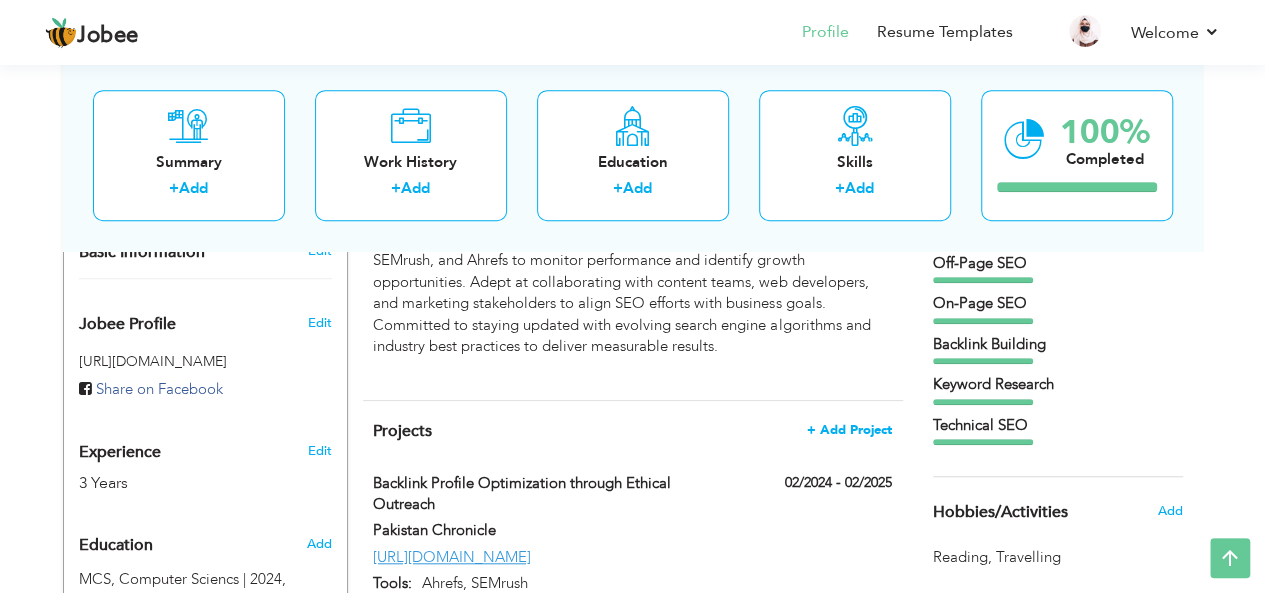 click on "+ Add Project" at bounding box center (849, 430) 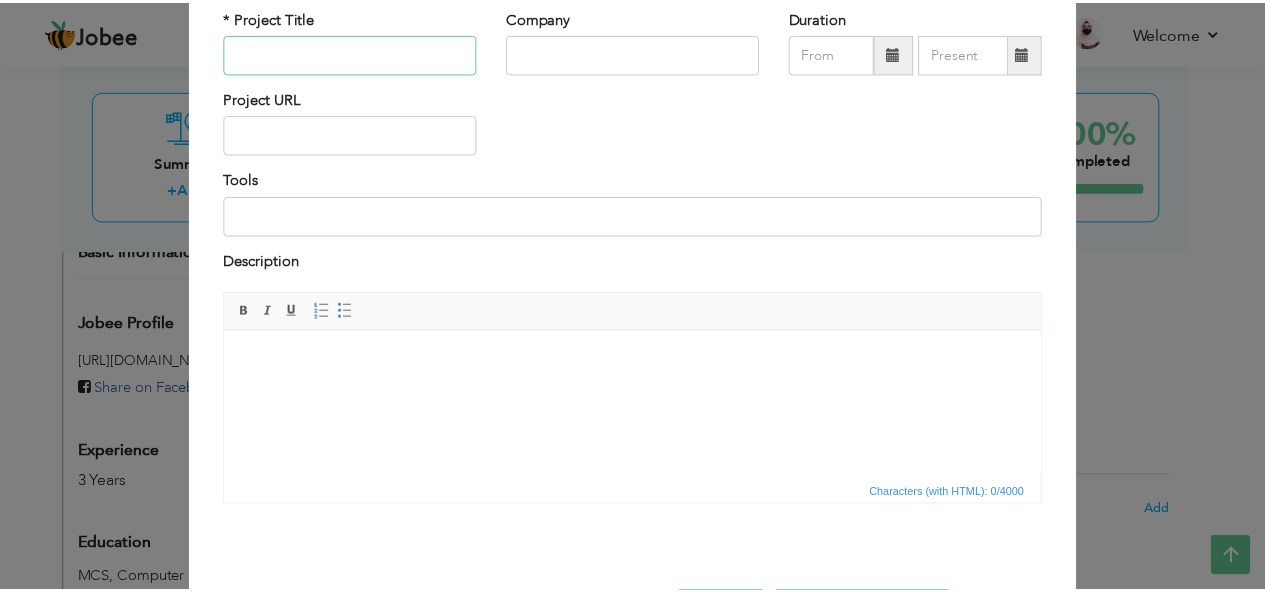 scroll, scrollTop: 0, scrollLeft: 0, axis: both 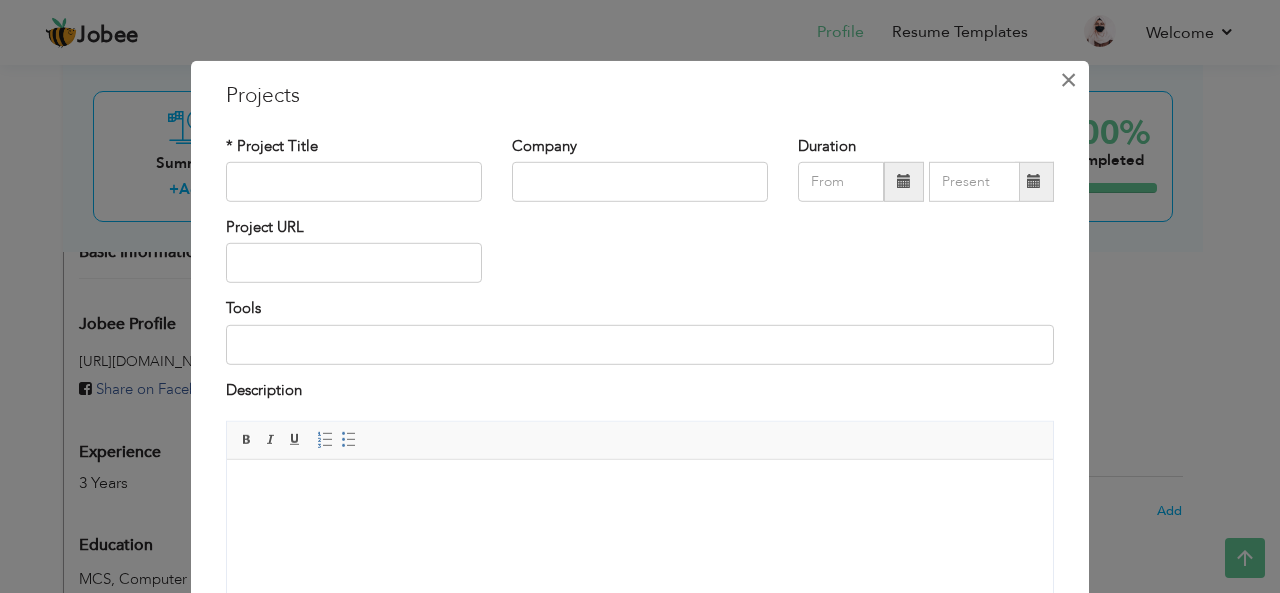 click on "×" at bounding box center [1068, 79] 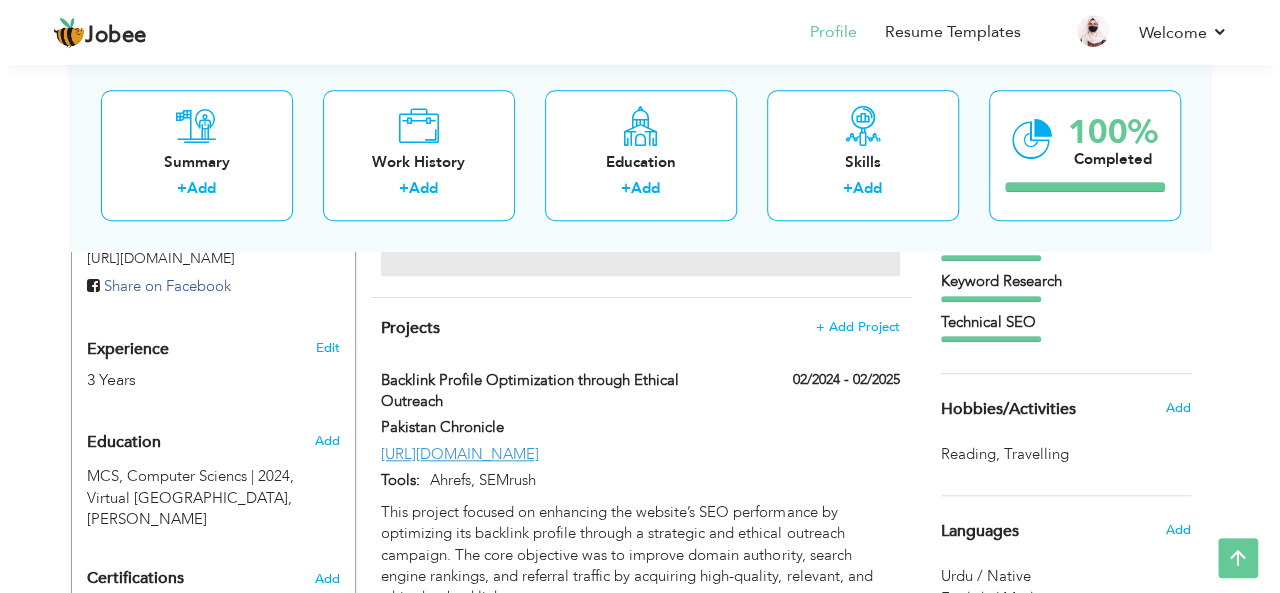 scroll, scrollTop: 704, scrollLeft: 0, axis: vertical 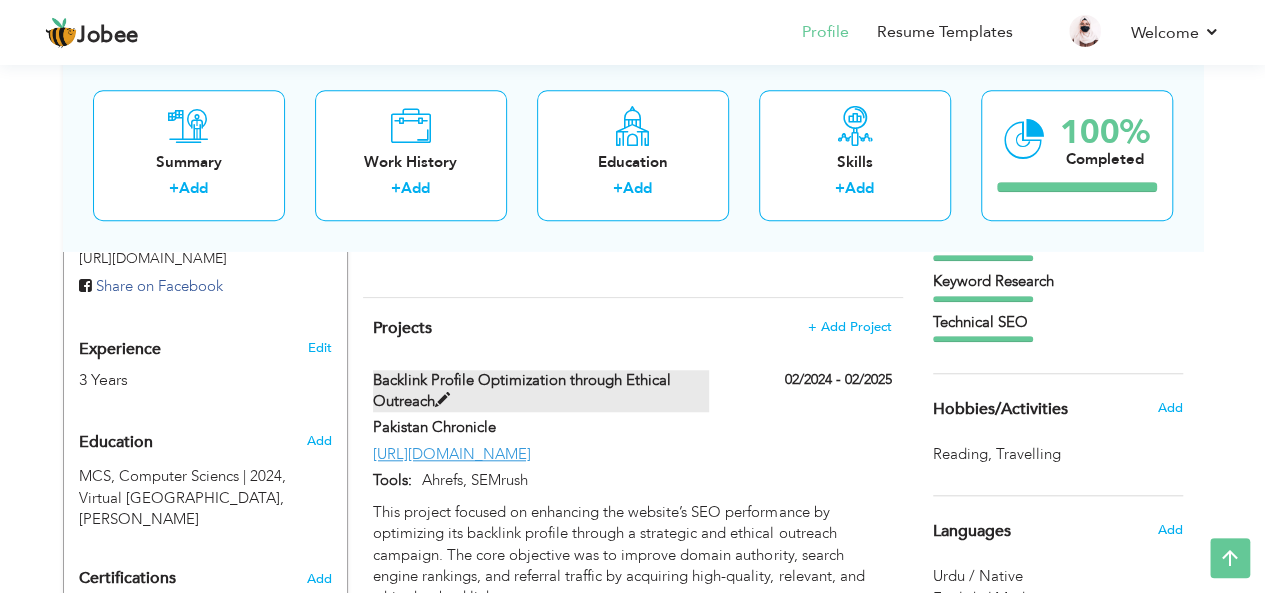 click at bounding box center (442, 400) 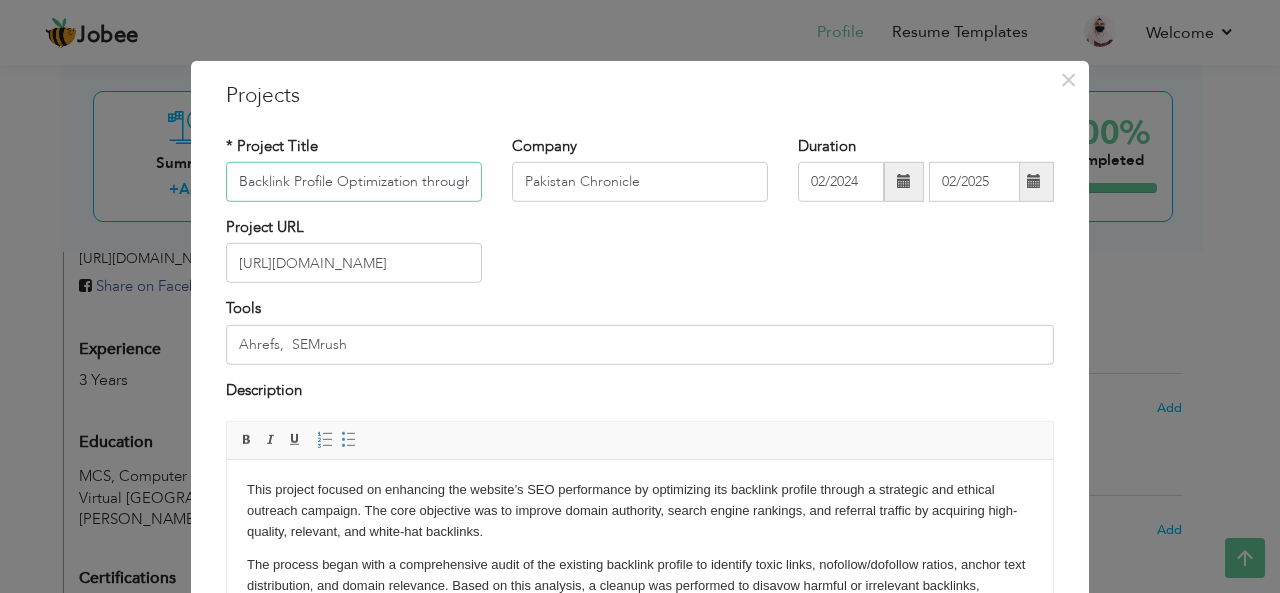 scroll, scrollTop: 0, scrollLeft: 107, axis: horizontal 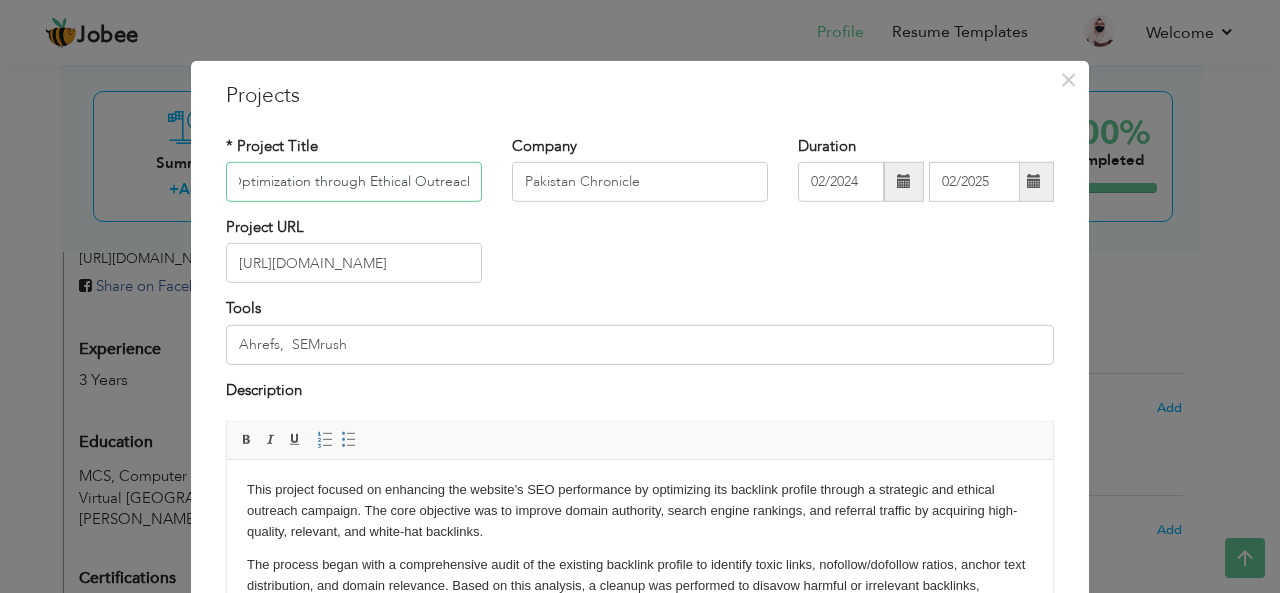 click on "Backlink Profile Optimization through Ethical Outreach" at bounding box center (354, 182) 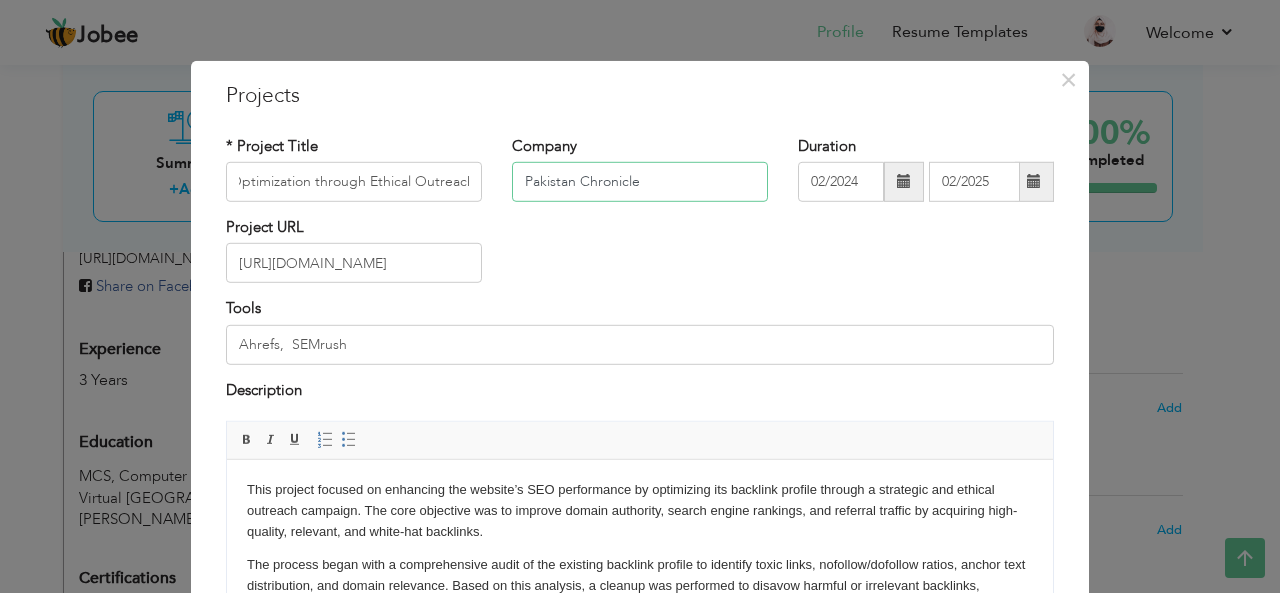 scroll, scrollTop: 0, scrollLeft: 0, axis: both 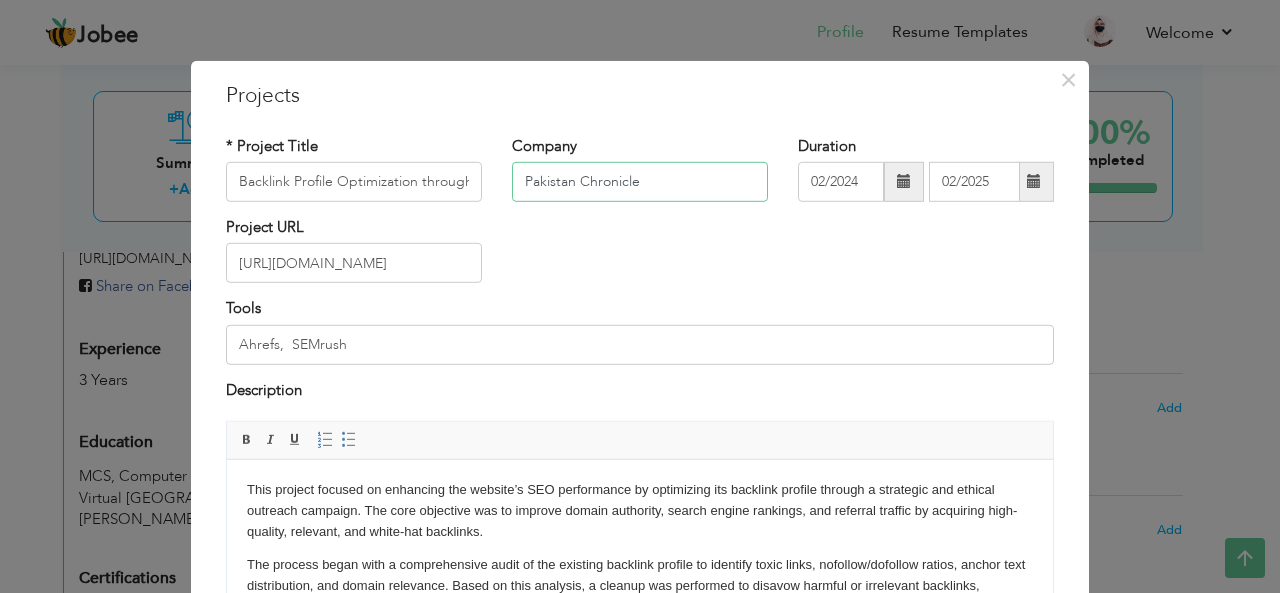 click on "Pakistan Chronicle" at bounding box center [640, 182] 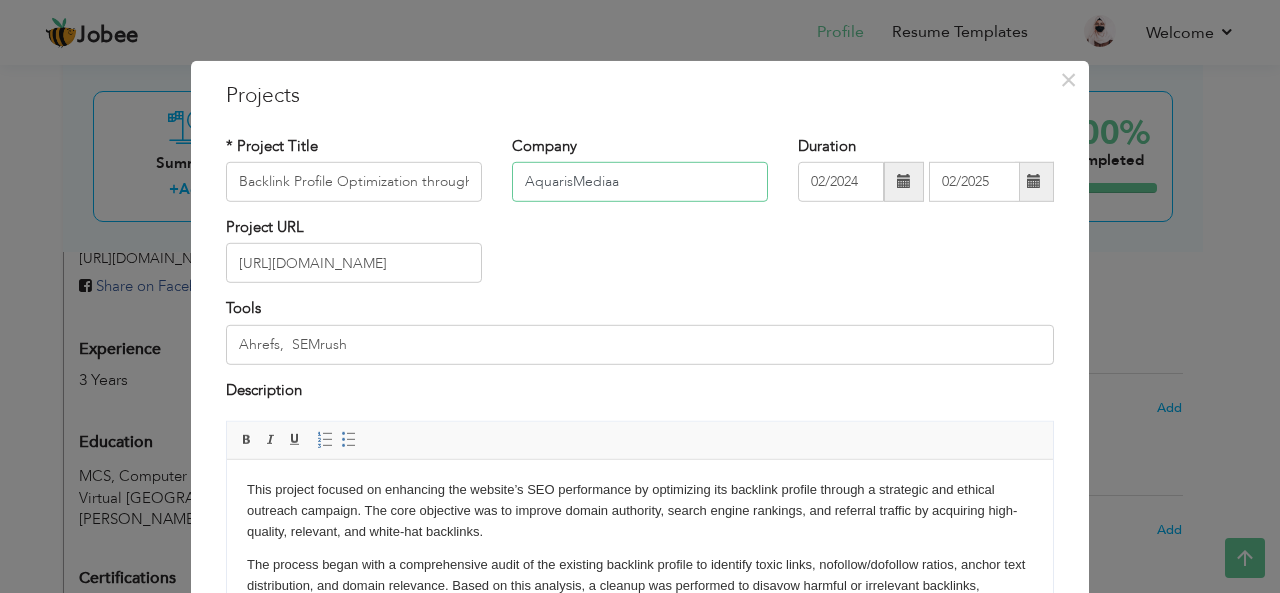 click on "AquarisMediaa" at bounding box center (640, 182) 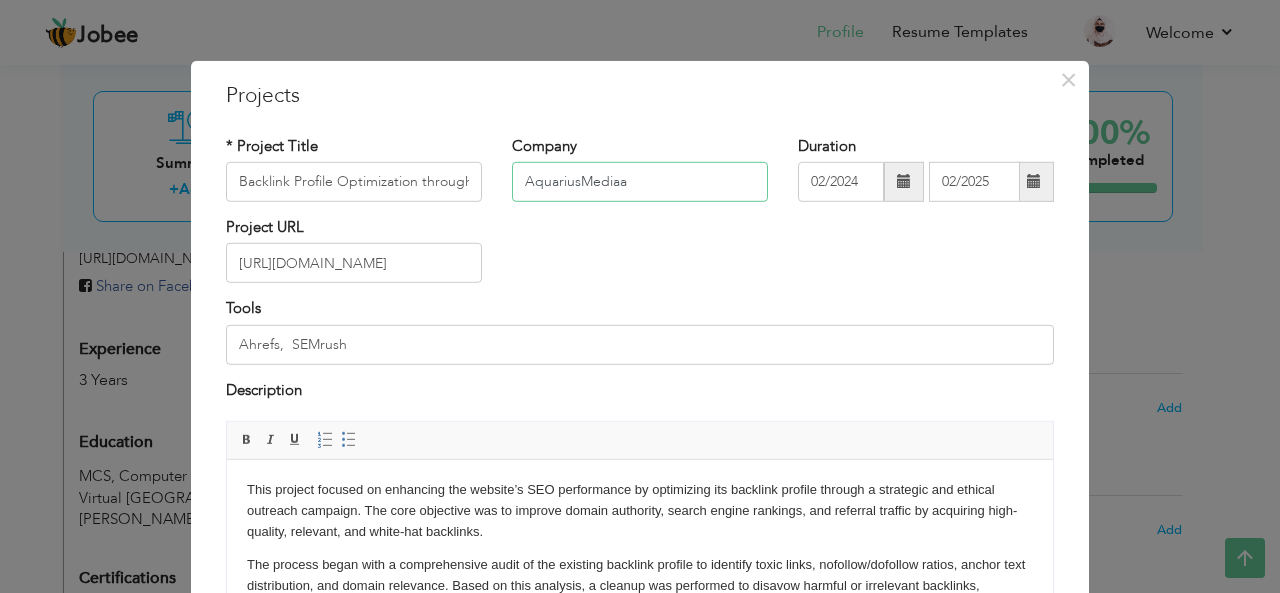 type on "AquariusMediaa" 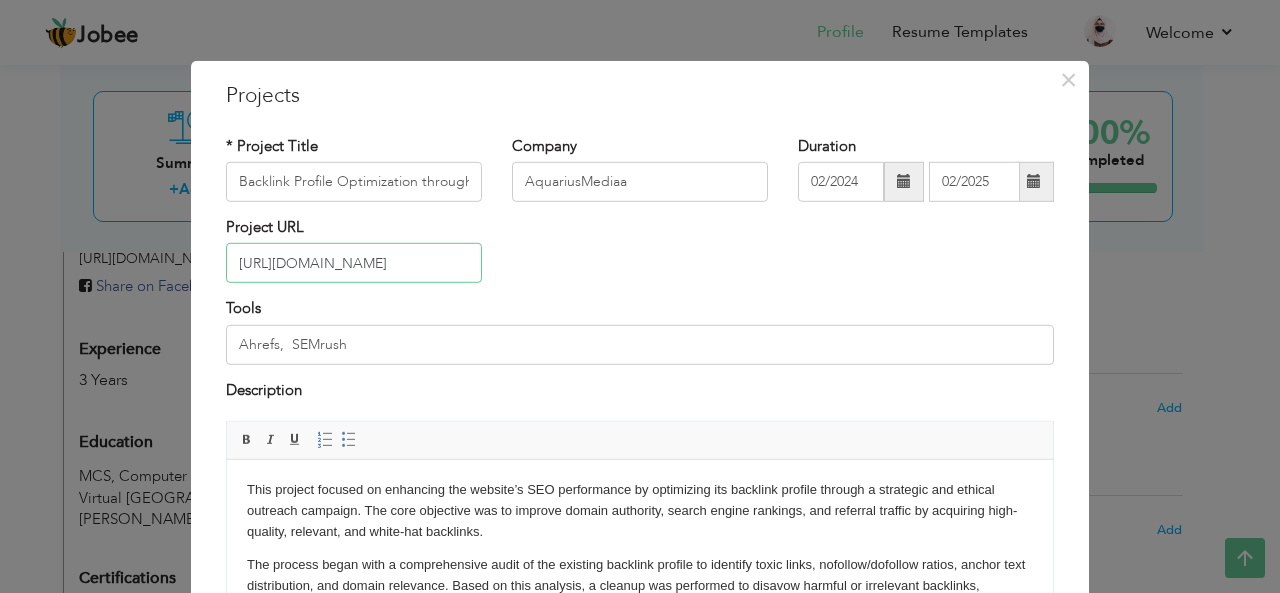 click on "https://pakistanchronicle.com/" at bounding box center (354, 263) 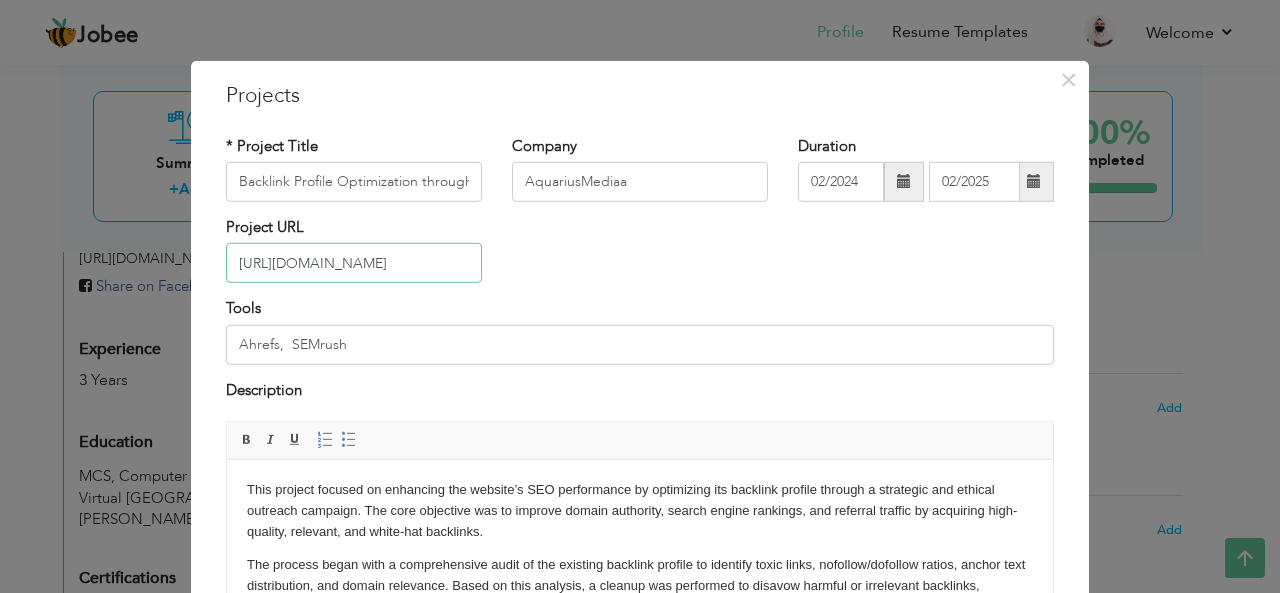 paste on "aquariusmediaa.com/about" 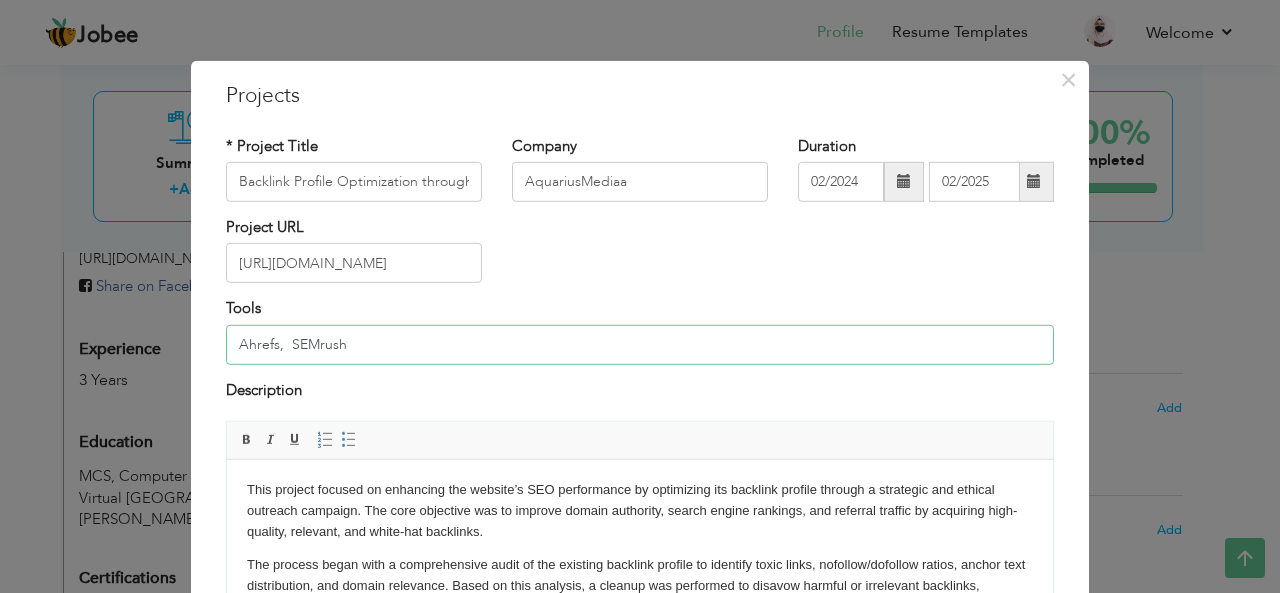 click on "Ahrefs,  SEMrush" at bounding box center [640, 345] 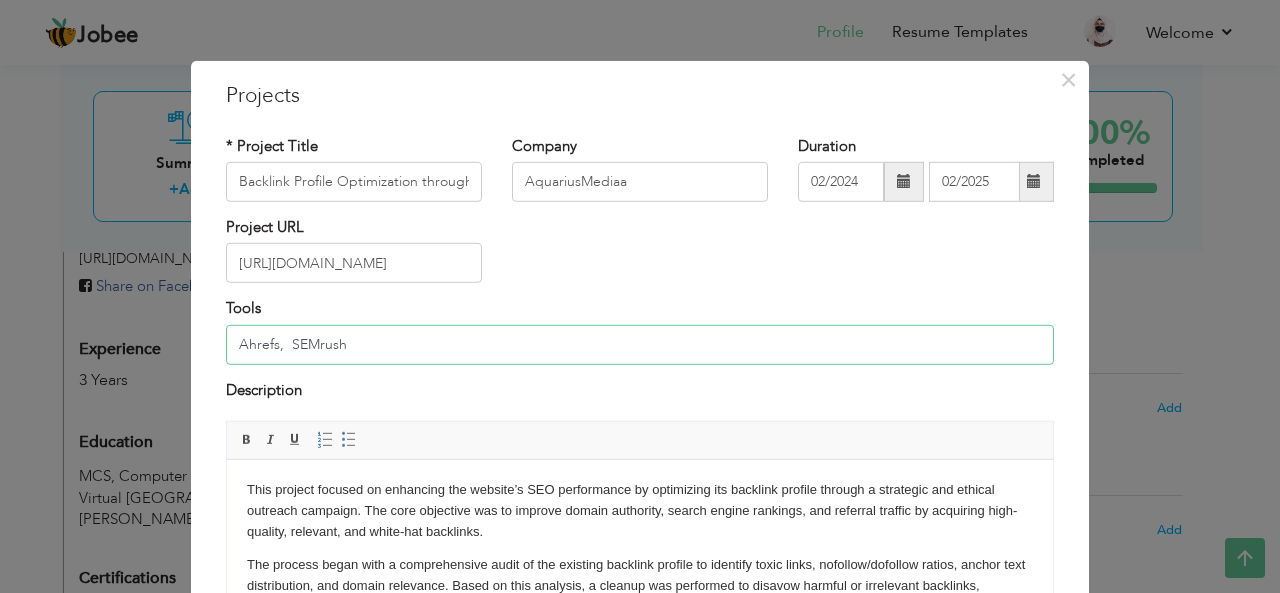 click on "Ahrefs,  SEMrush" at bounding box center (640, 345) 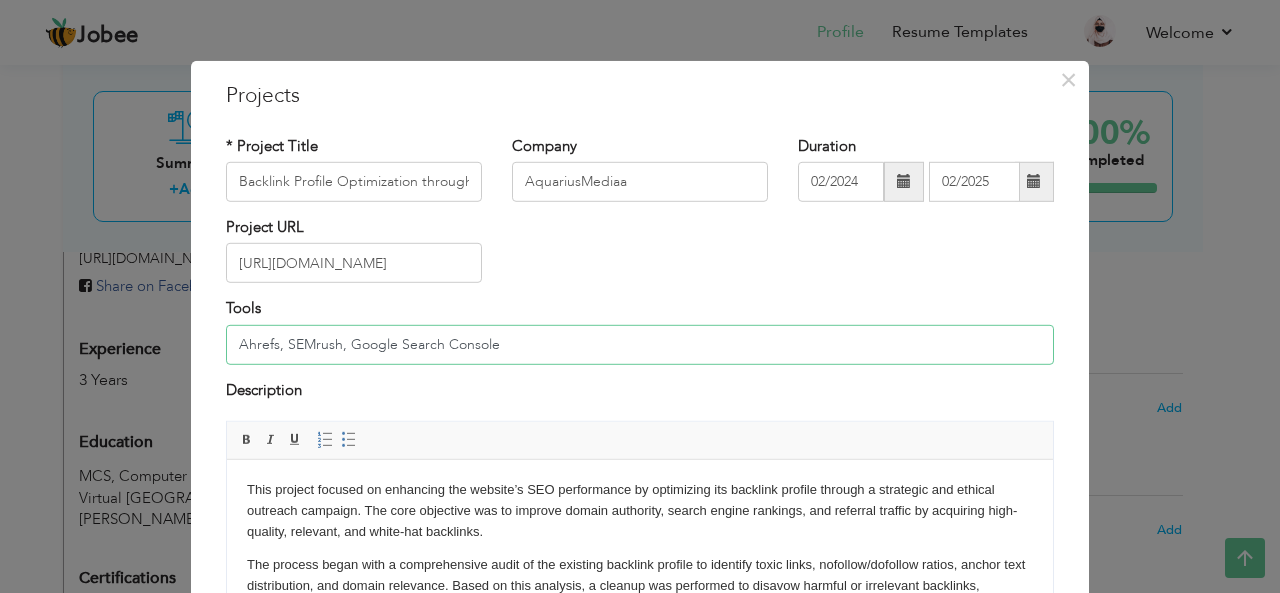 click on "Ahrefs, SEMrush, Google Search Console" at bounding box center (640, 345) 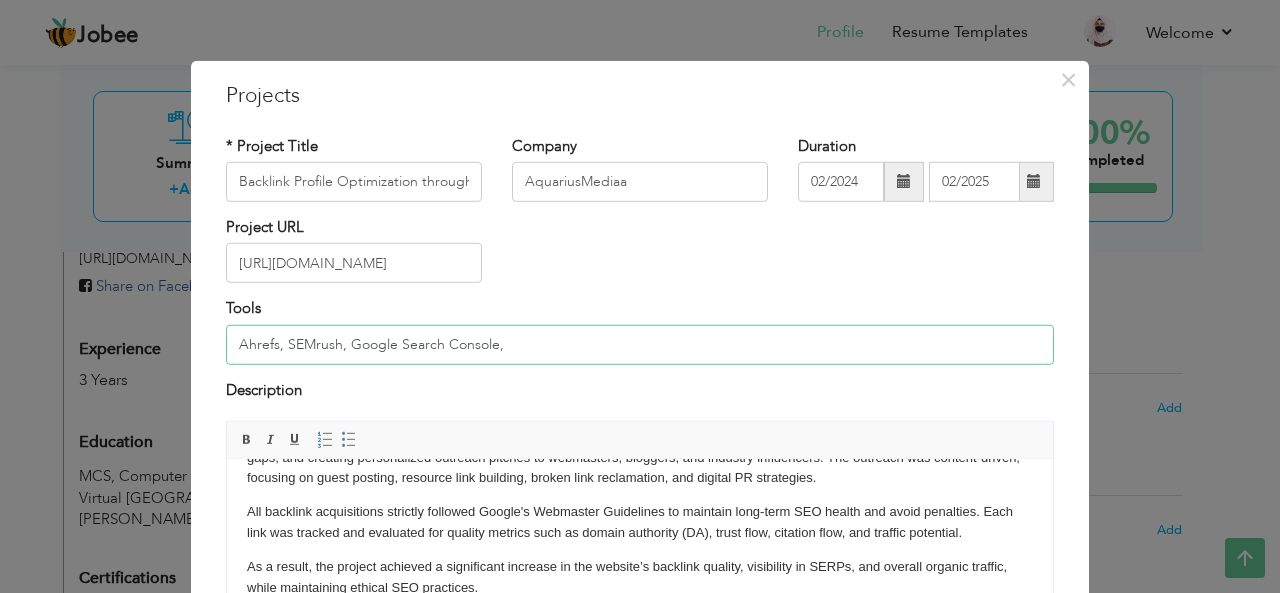 scroll, scrollTop: 212, scrollLeft: 0, axis: vertical 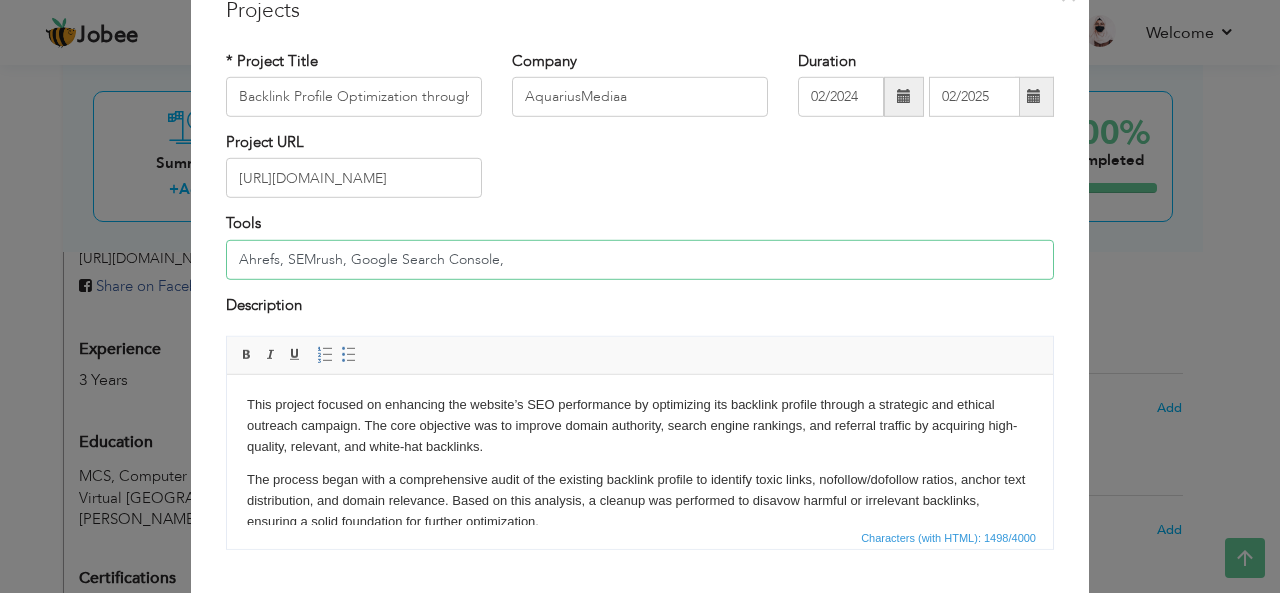 type on "Ahrefs, SEMrush, Google Search Console," 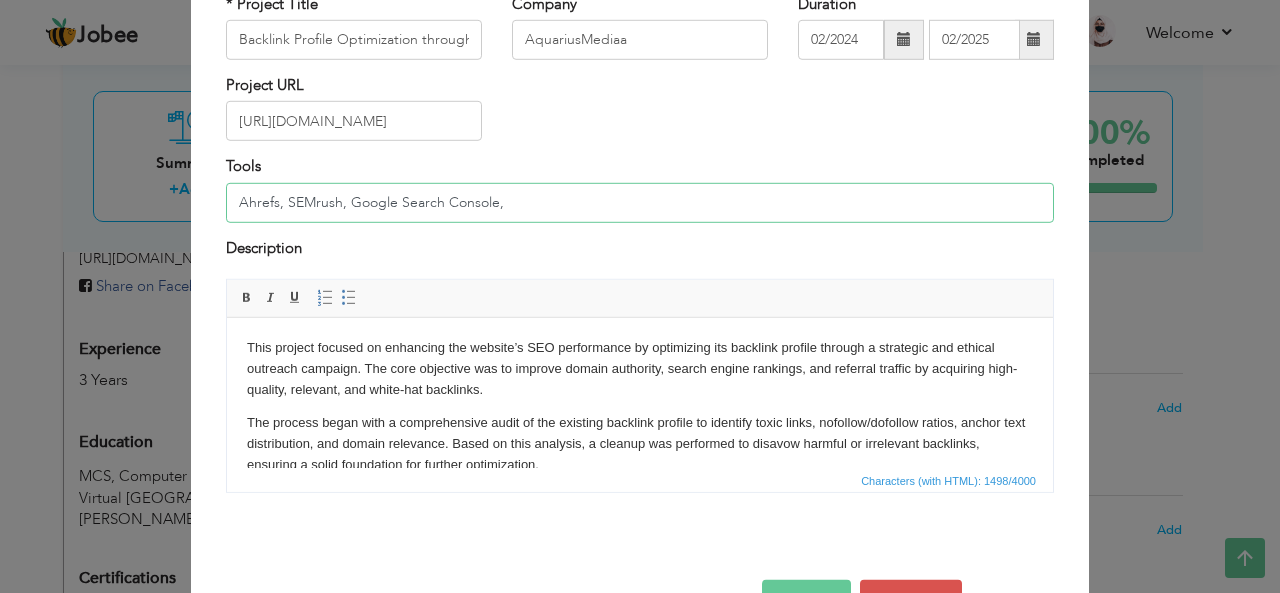 scroll, scrollTop: 162, scrollLeft: 0, axis: vertical 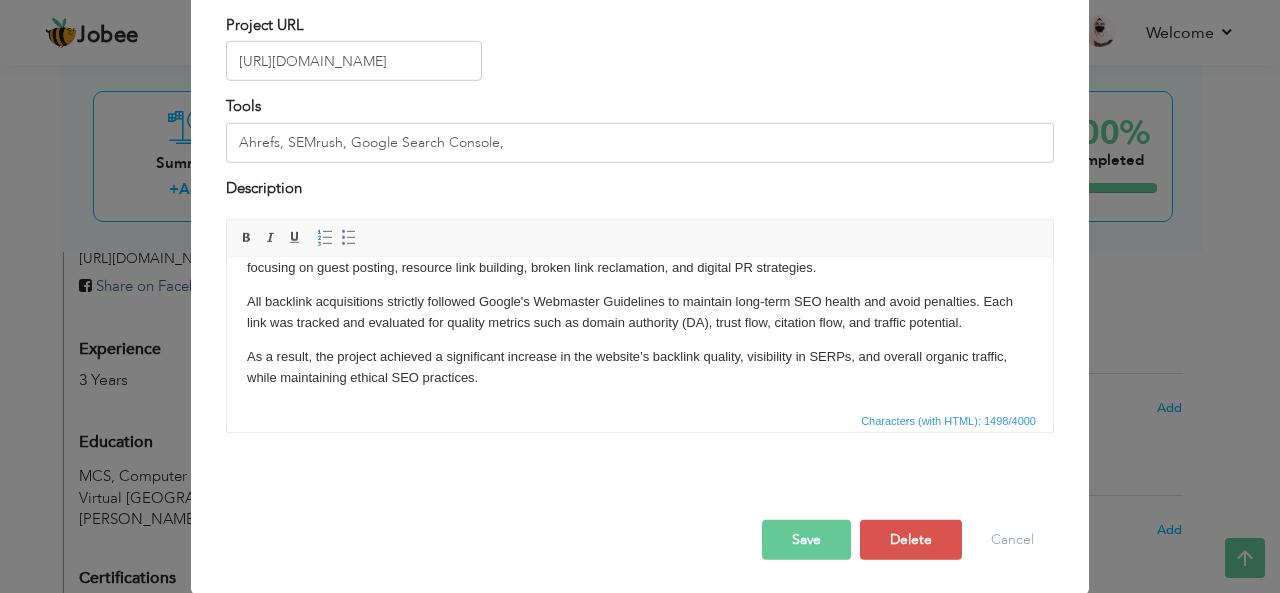 click on "All backlink acquisitions strictly followed Google's Webmaster Guidelines to maintain long-term SEO health and avoid penalties. Each link was tracked and evaluated for quality metrics such as domain authority (DA), trust flow, citation flow, and traffic potential." at bounding box center (640, 313) 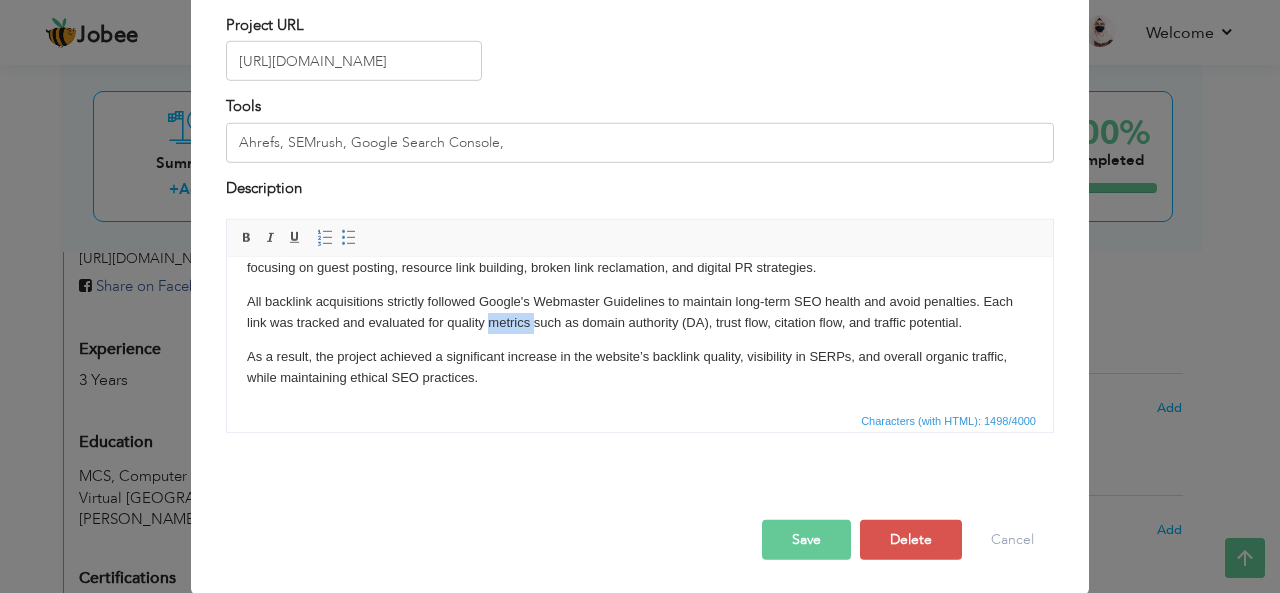 click on "All backlink acquisitions strictly followed Google's Webmaster Guidelines to maintain long-term SEO health and avoid penalties. Each link was tracked and evaluated for quality metrics such as domain authority (DA), trust flow, citation flow, and traffic potential." at bounding box center [640, 313] 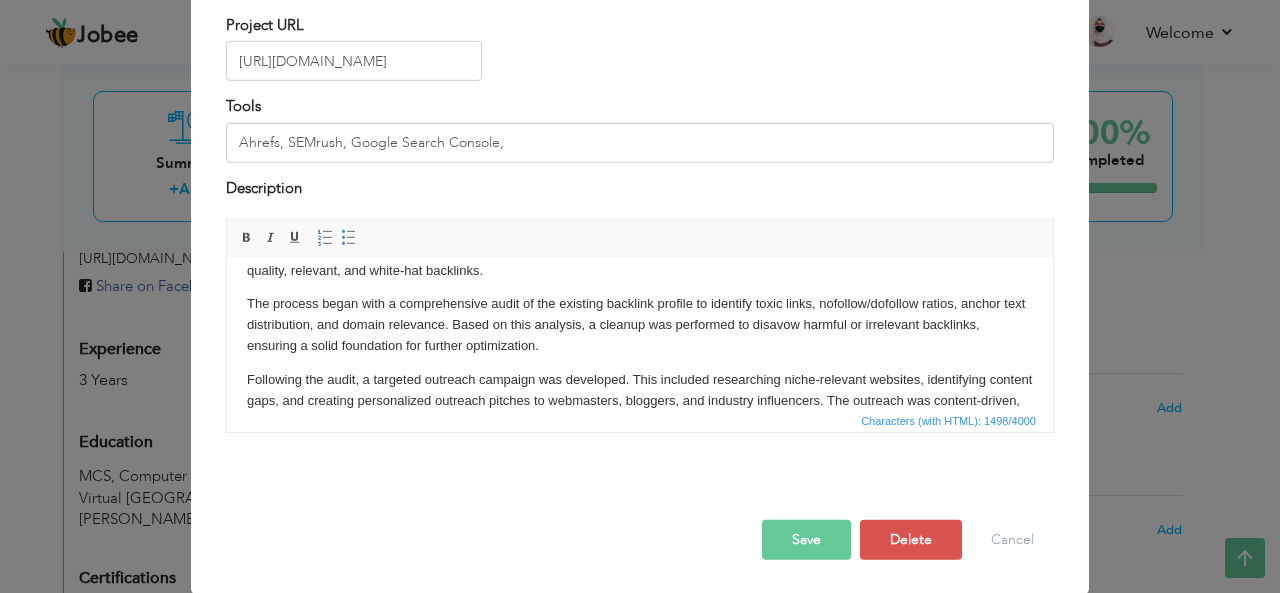 scroll, scrollTop: 0, scrollLeft: 0, axis: both 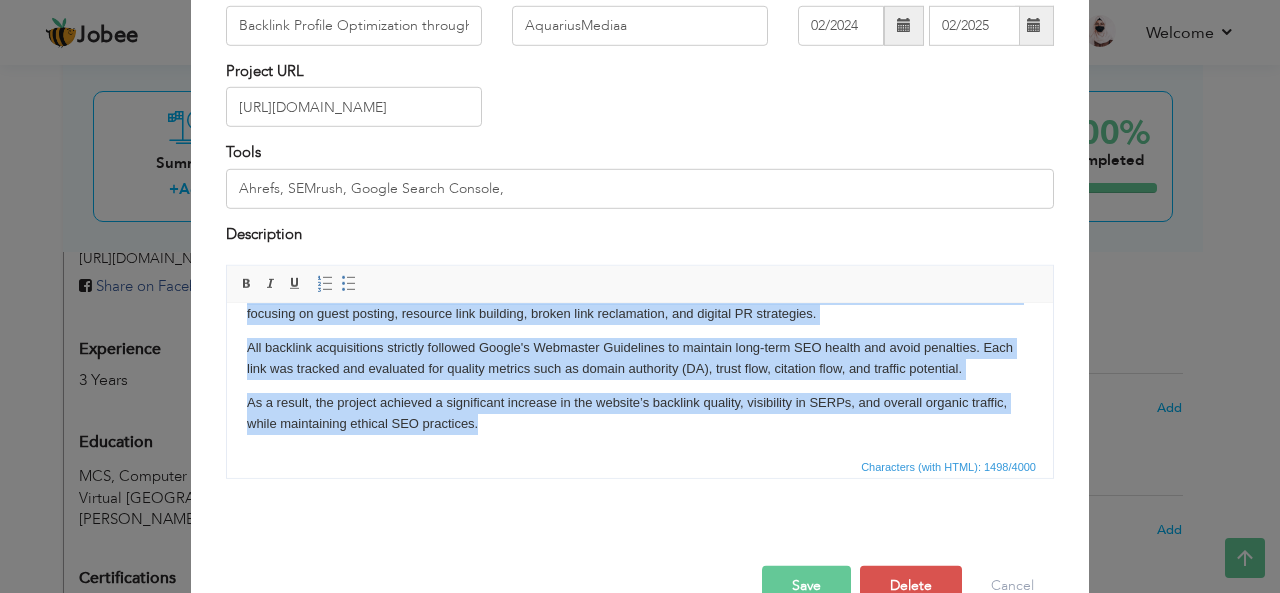 drag, startPoint x: 249, startPoint y: 330, endPoint x: 617, endPoint y: 431, distance: 381.60843 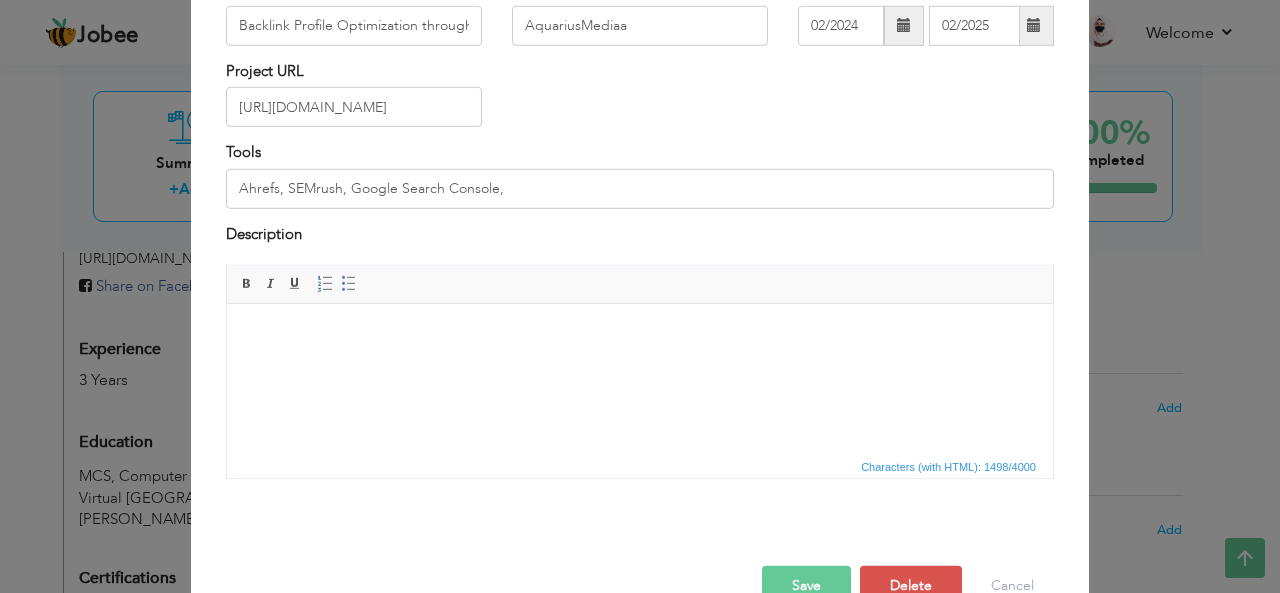 scroll, scrollTop: 0, scrollLeft: 0, axis: both 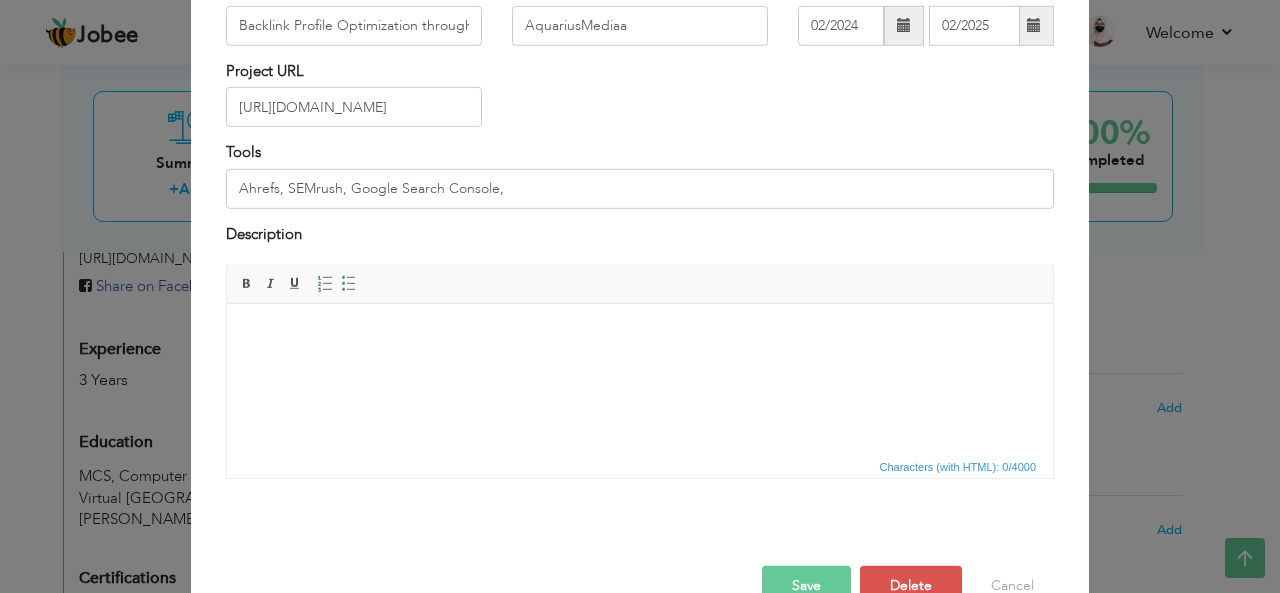 type 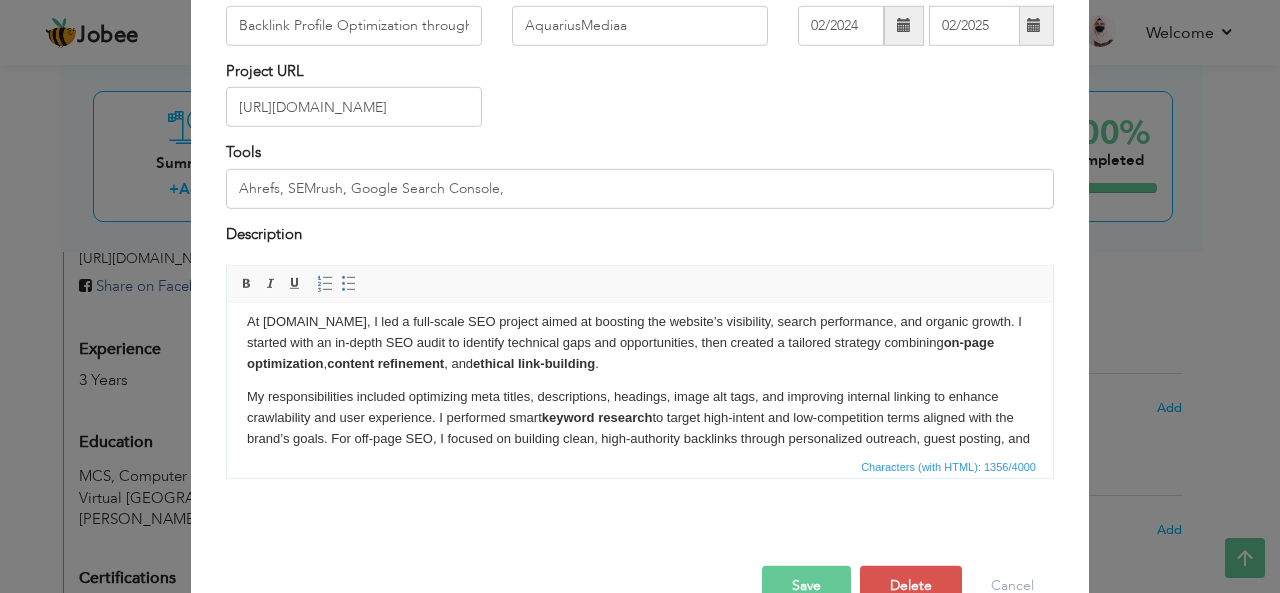 scroll, scrollTop: 0, scrollLeft: 0, axis: both 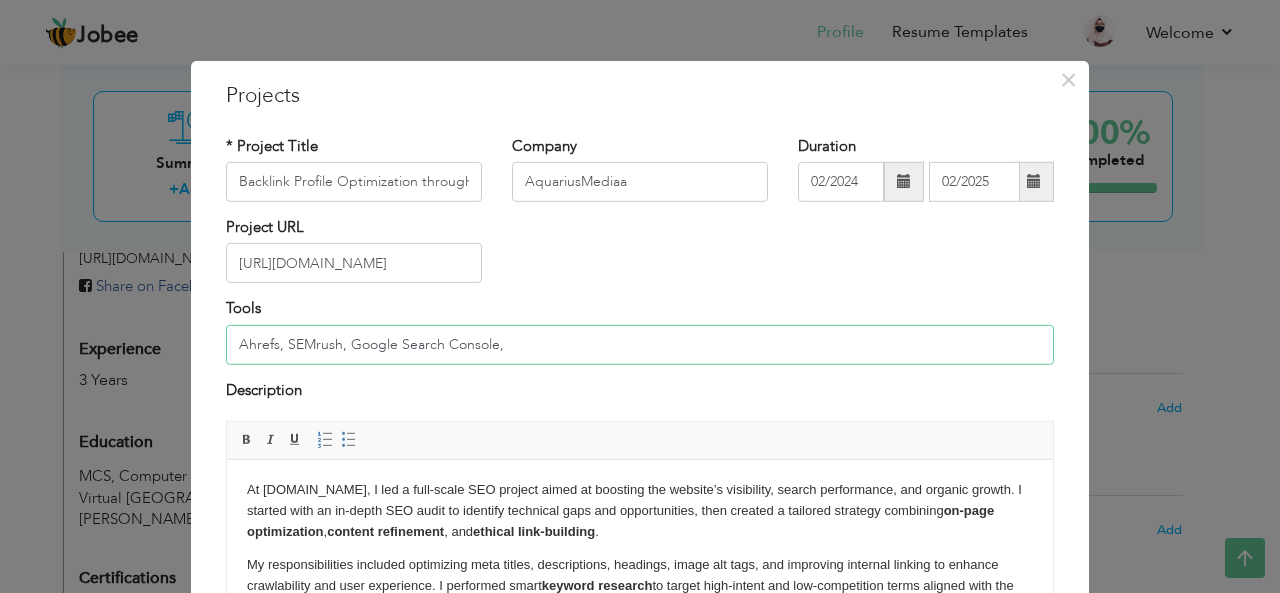 click on "Ahrefs, SEMrush, Google Search Console," at bounding box center [640, 345] 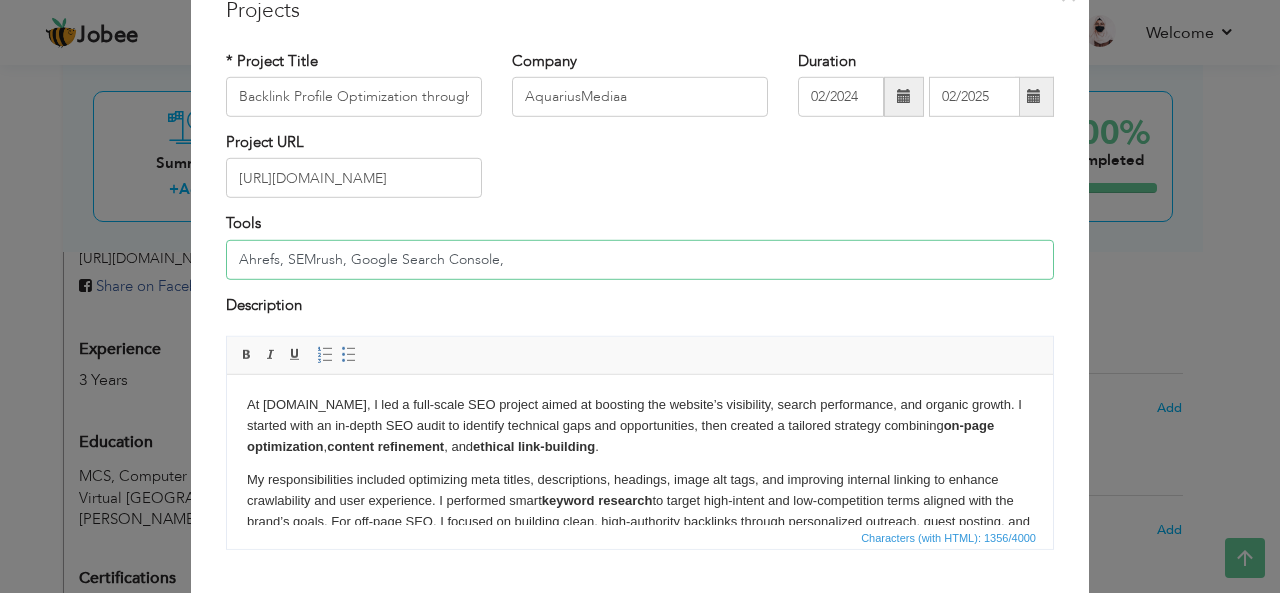 scroll, scrollTop: 86, scrollLeft: 0, axis: vertical 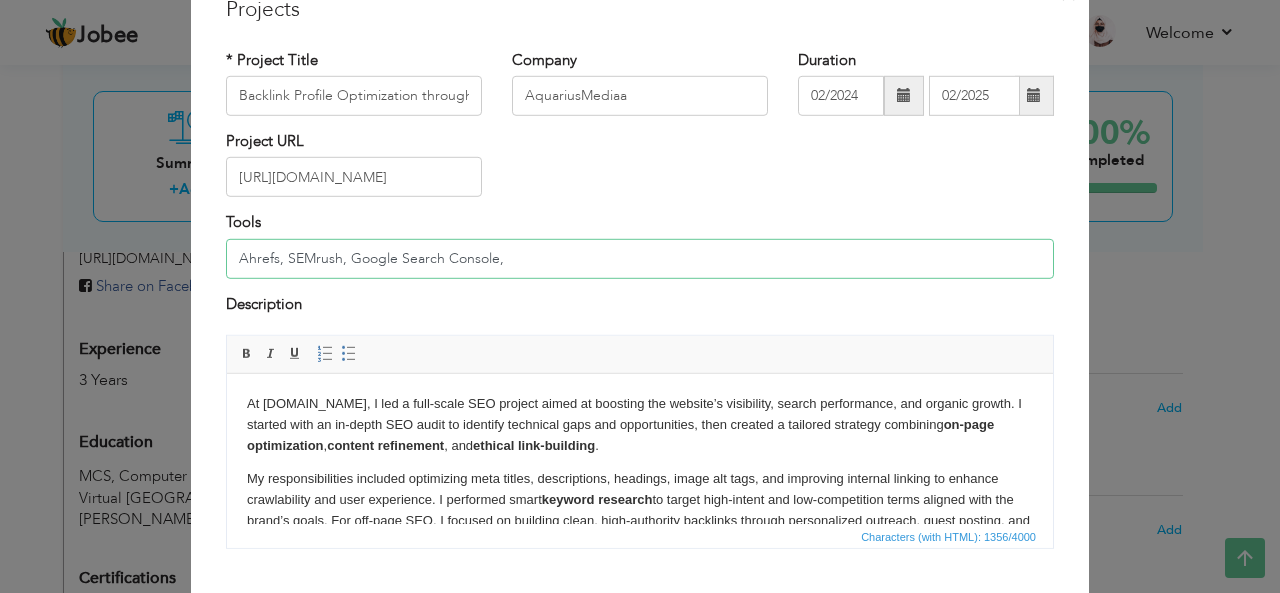 click on "Ahrefs, SEMrush, Google Search Console," at bounding box center (640, 259) 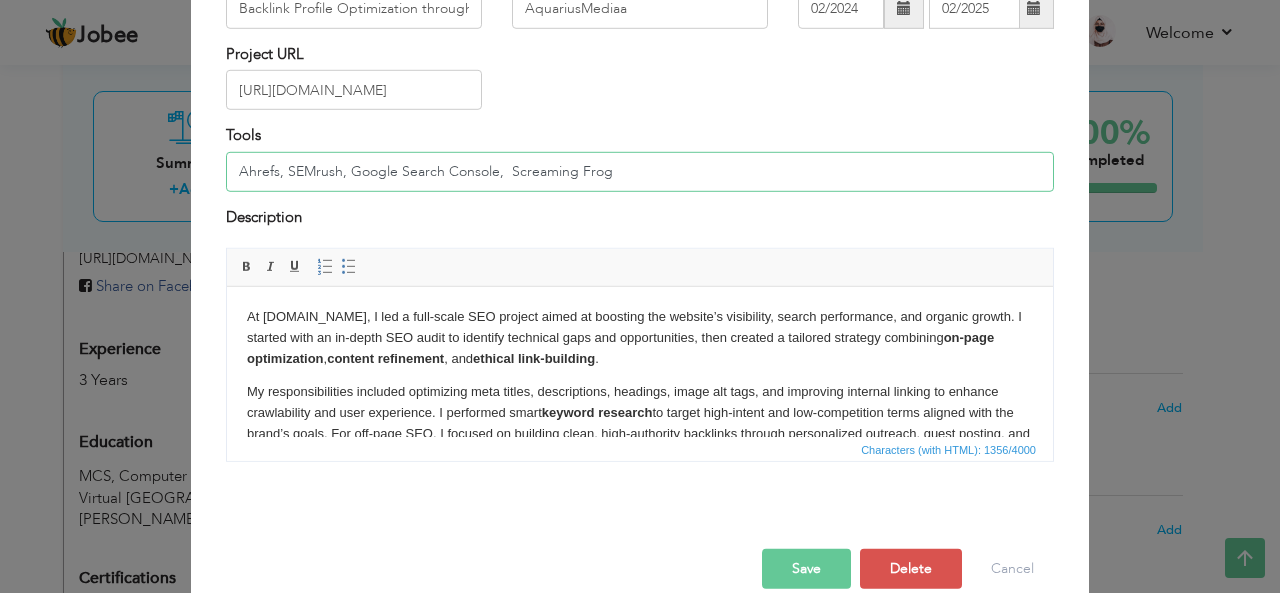 scroll, scrollTop: 180, scrollLeft: 0, axis: vertical 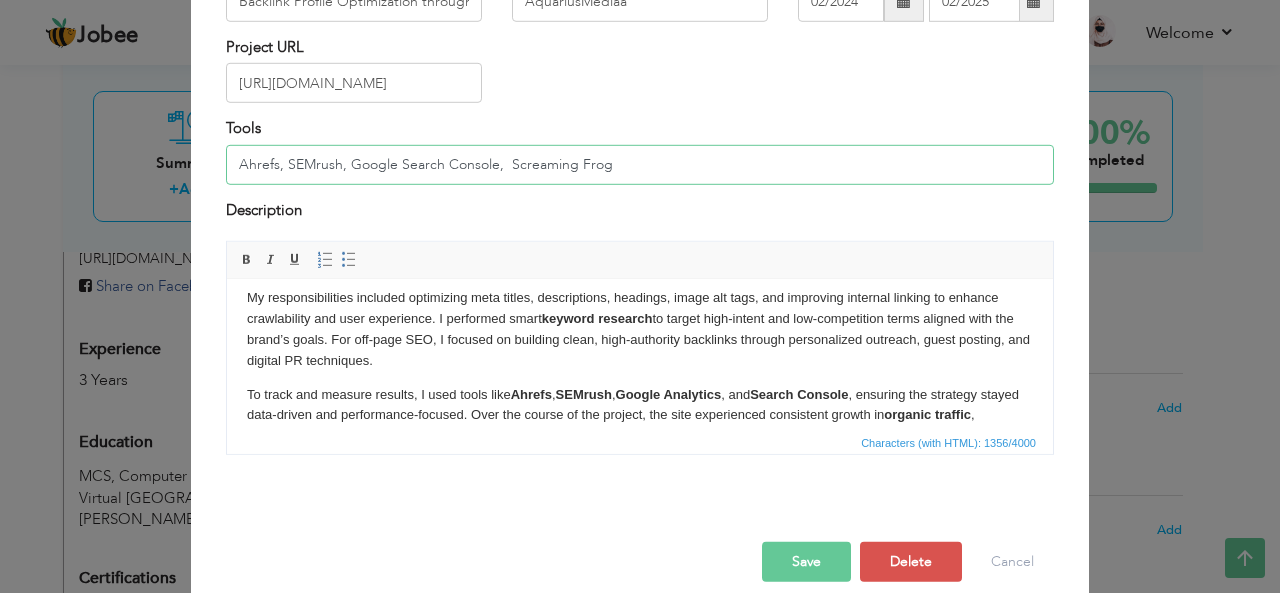 type on "Ahrefs, SEMrush, Google Search Console,  Screaming Frog" 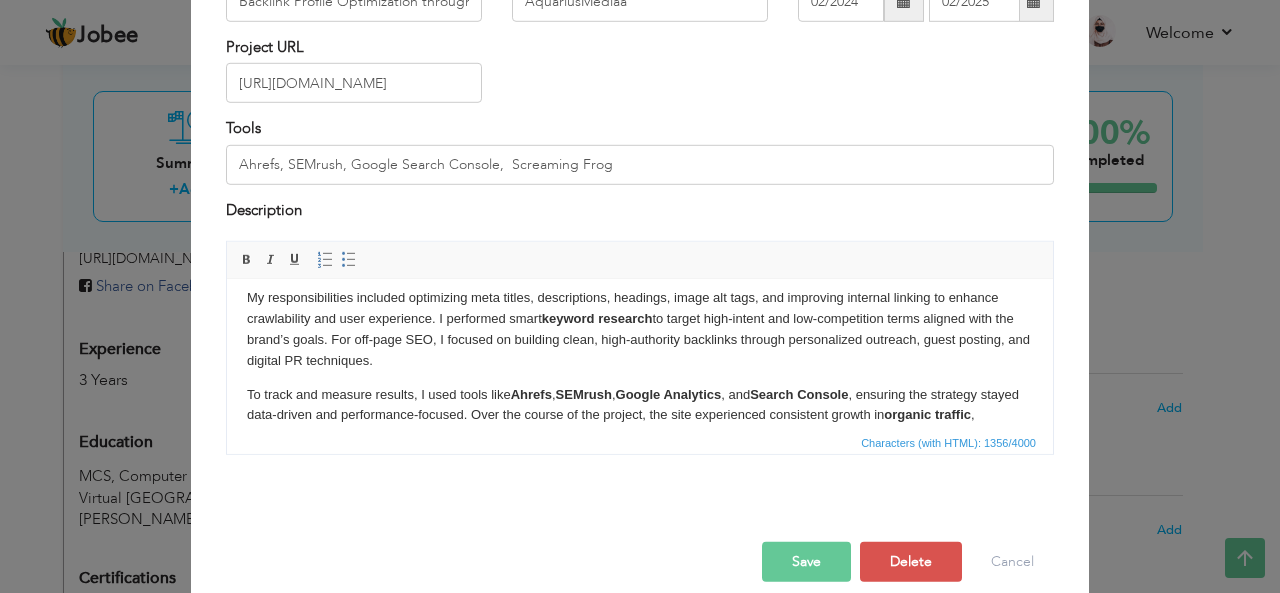 click on "Google Analytics" at bounding box center (669, 394) 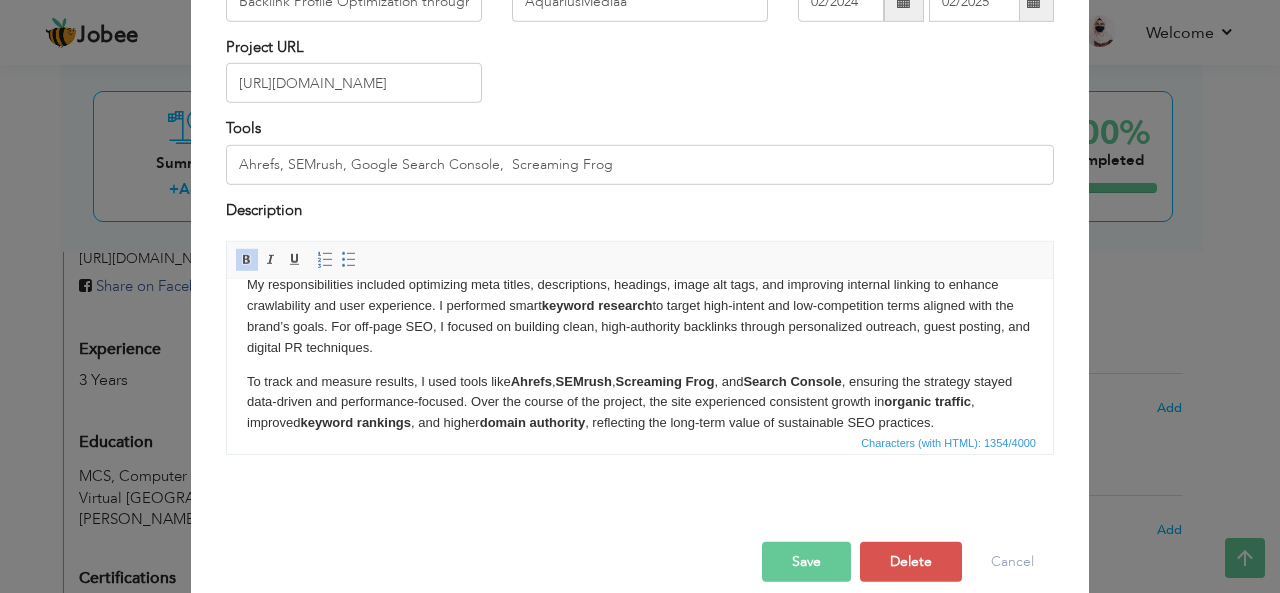 scroll, scrollTop: 124, scrollLeft: 0, axis: vertical 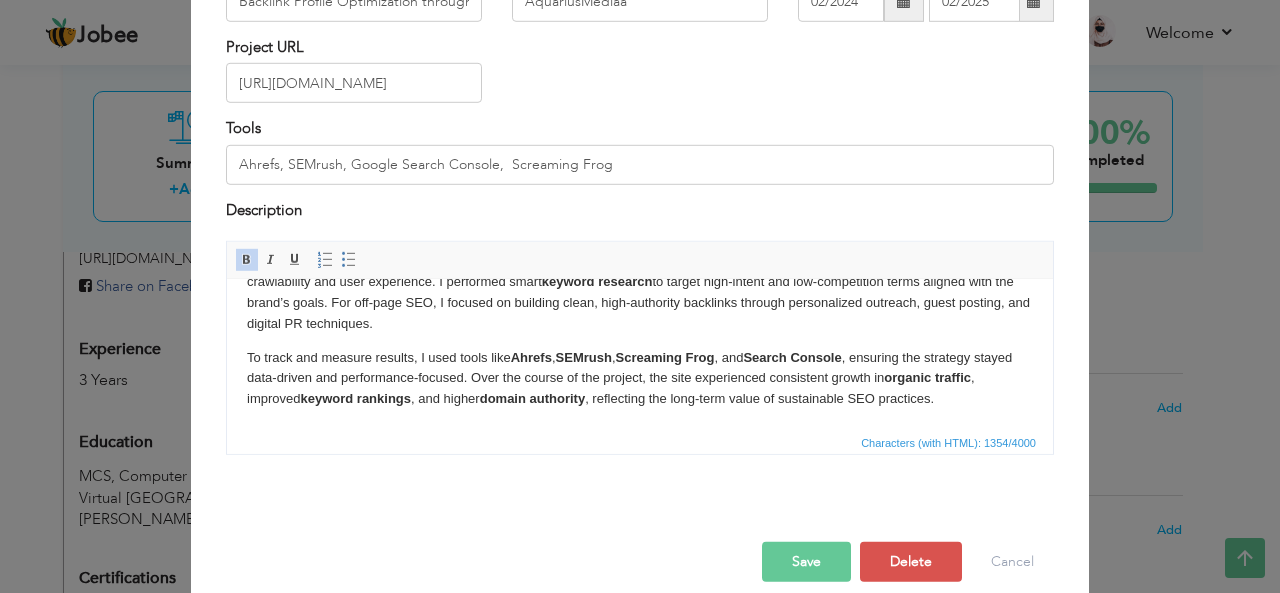 click on "Save" at bounding box center [806, 562] 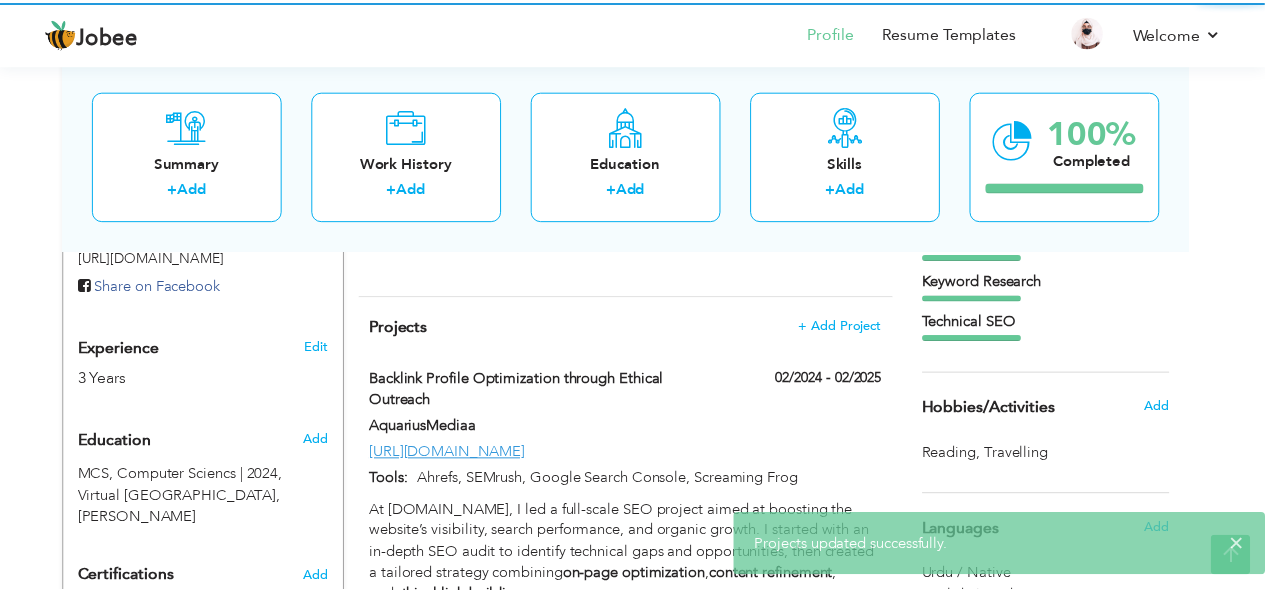 scroll, scrollTop: 0, scrollLeft: 0, axis: both 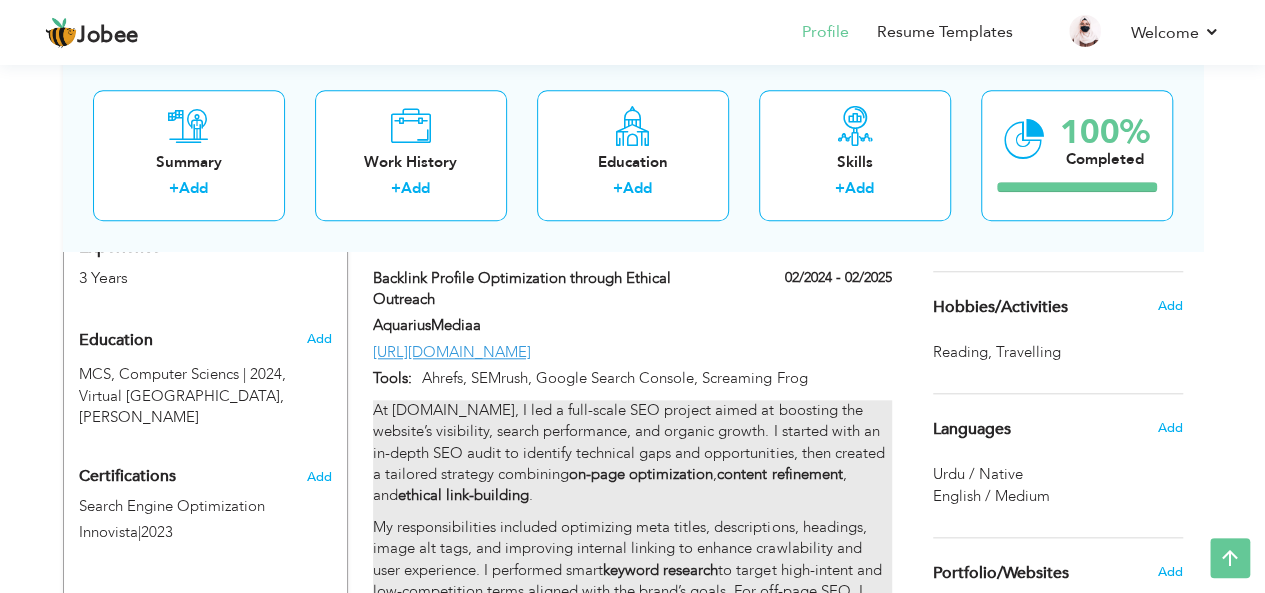click on "At AquariusMediaa.com, I led a full-scale SEO project aimed at boosting the website’s visibility, search performance, and organic growth. I started with an in-depth SEO audit to identify technical gaps and opportunities, then created a tailored strategy combining  on-page optimization ,  content refinement , and  ethical link-building ." at bounding box center (632, 453) 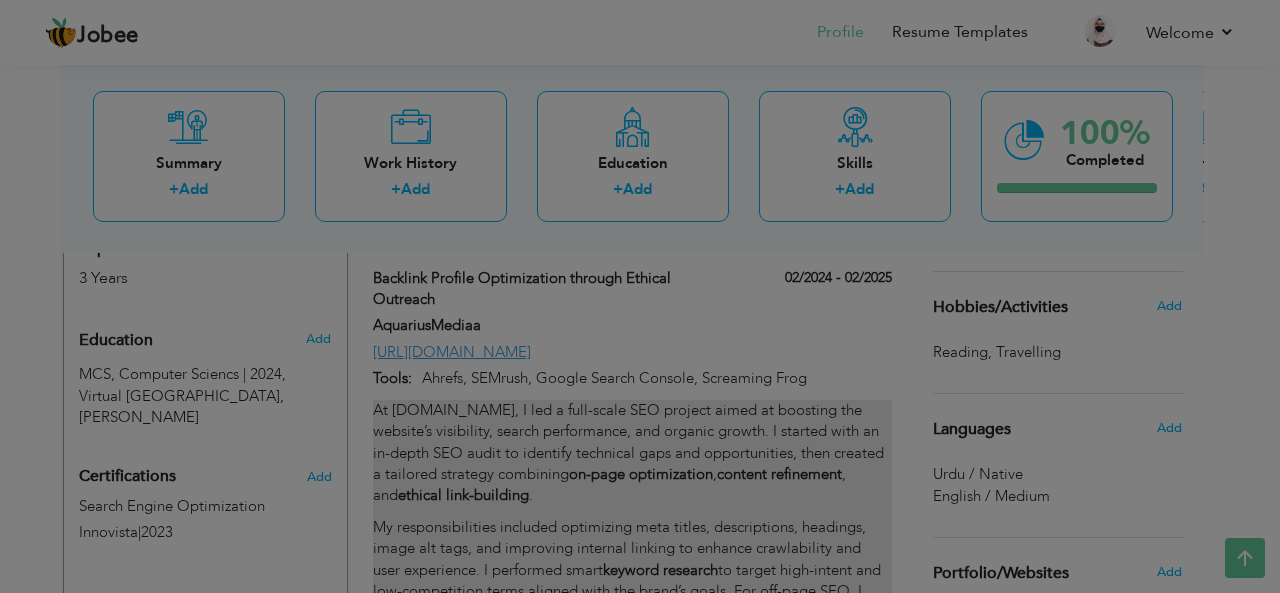 scroll, scrollTop: 0, scrollLeft: 0, axis: both 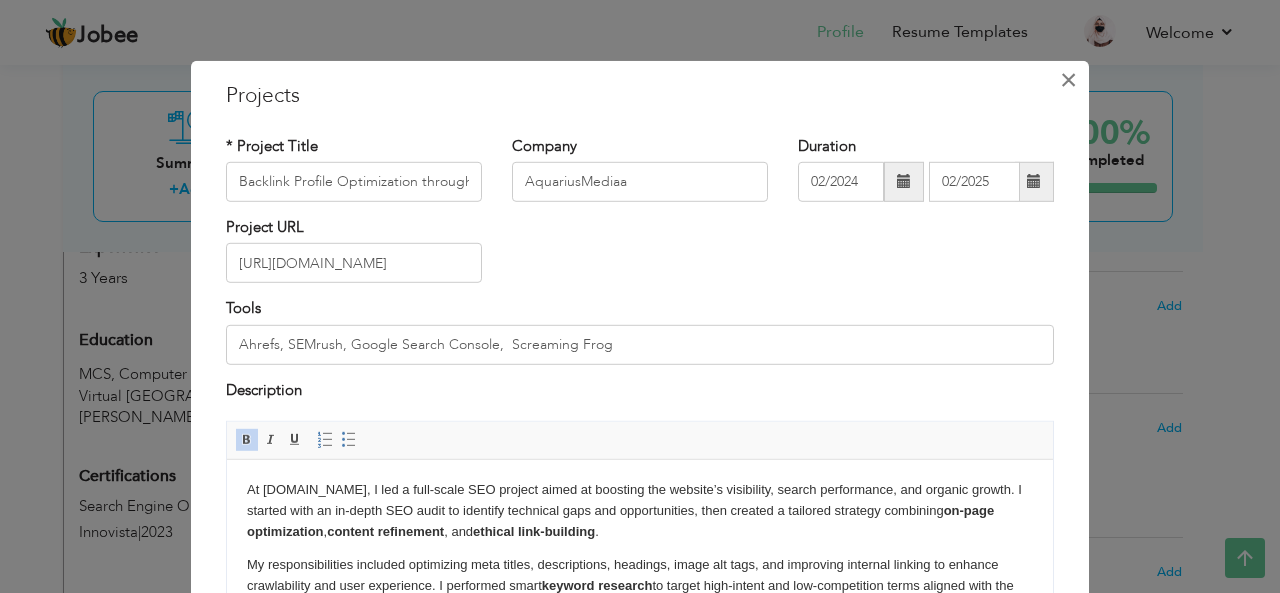 click on "×" at bounding box center [1068, 79] 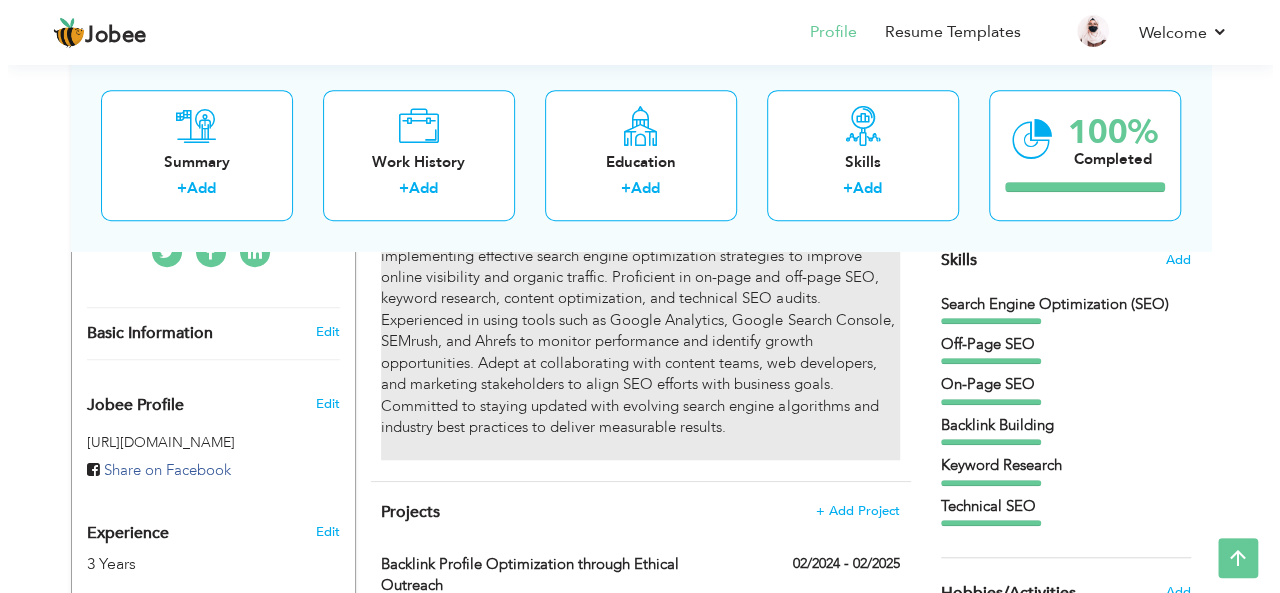 scroll, scrollTop: 517, scrollLeft: 0, axis: vertical 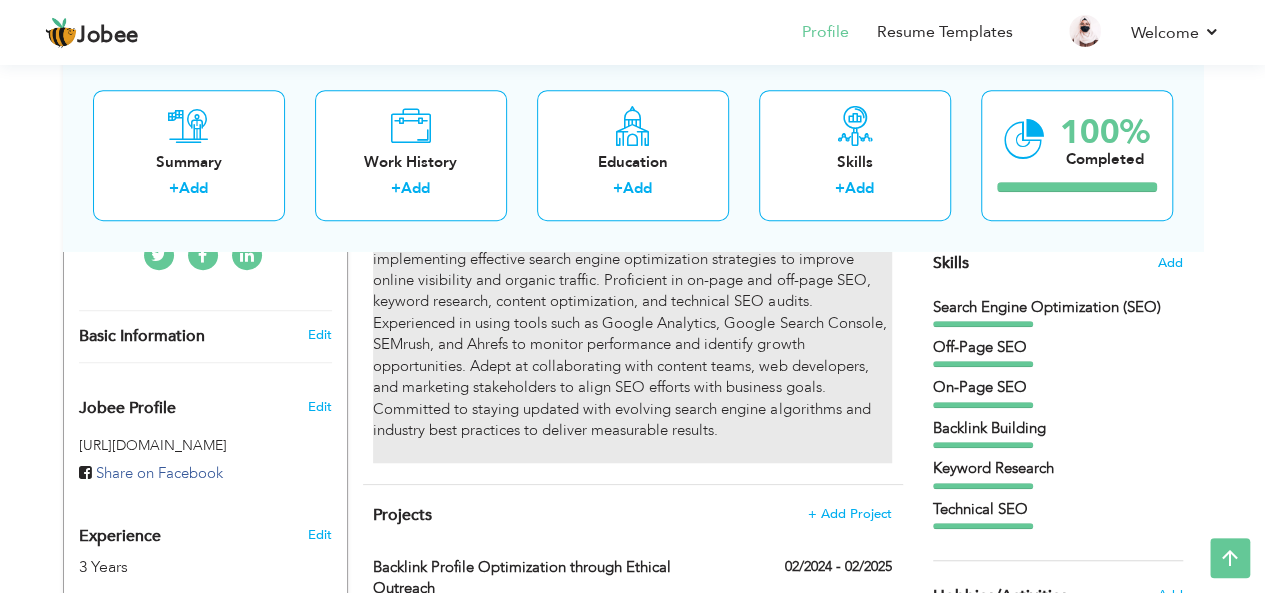 click on "Driven and detail-oriented SEO Specialist with 3 year of experience in implementing effective search engine optimization strategies to improve online visibility and organic traffic. Proficient in on-page and off-page SEO, keyword research, content optimization, and technical SEO audits. Experienced in using tools such as Google Analytics, Google Search Console, SEMrush, and Ahrefs to monitor performance and identify growth opportunities. Adept at collaborating with content teams, web developers, and marketing stakeholders to align SEO efforts with business goals. Committed to staying updated with evolving search engine algorithms and industry best practices to deliver measurable results." at bounding box center [632, 345] 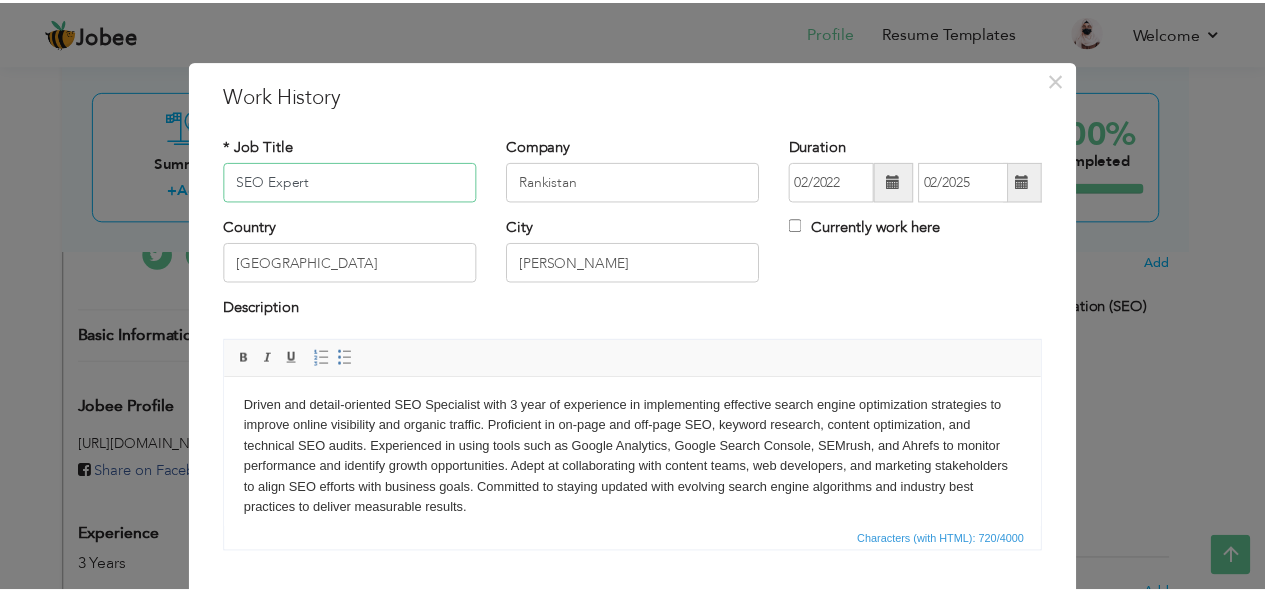 scroll, scrollTop: 0, scrollLeft: 0, axis: both 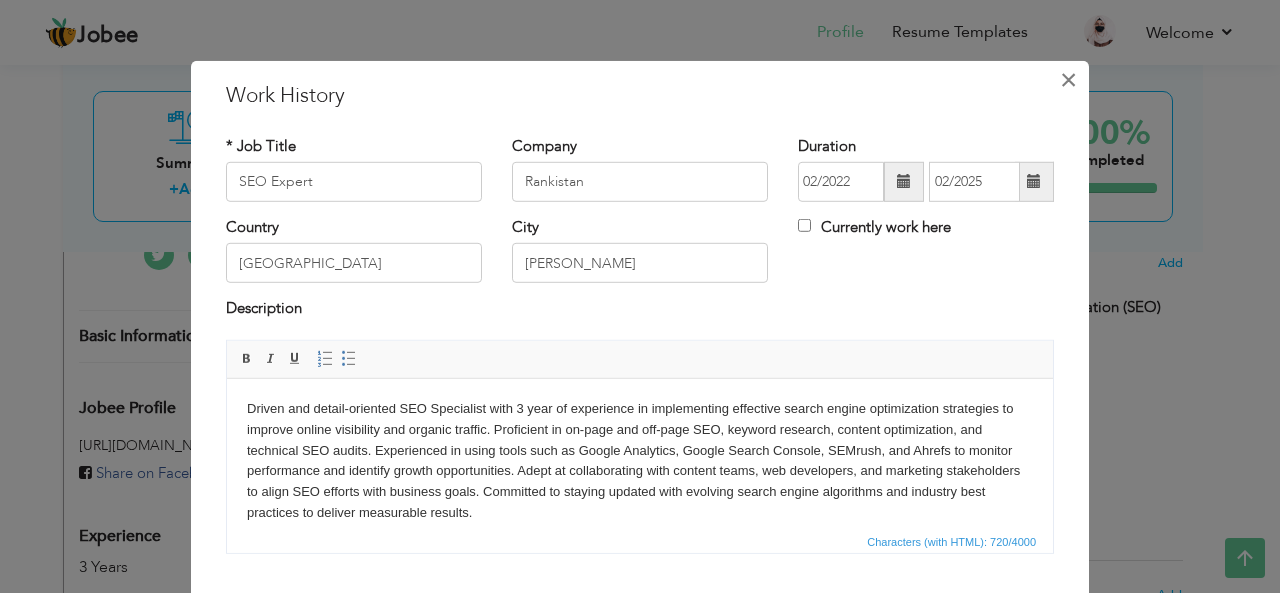 click on "×" at bounding box center (1068, 79) 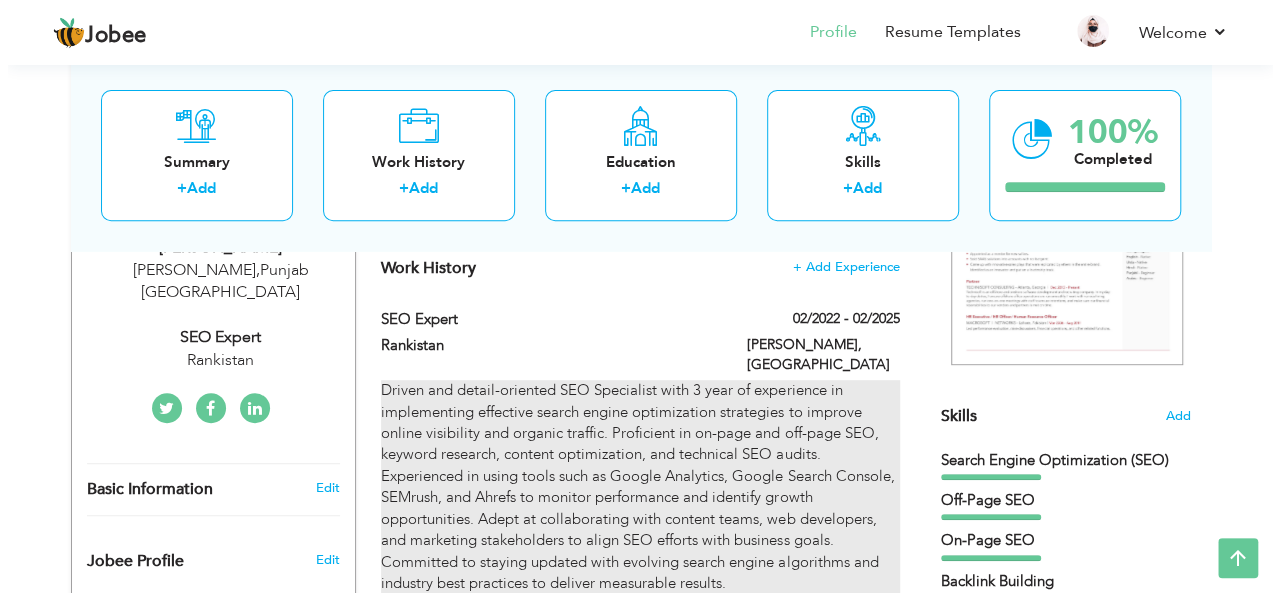 scroll, scrollTop: 389, scrollLeft: 0, axis: vertical 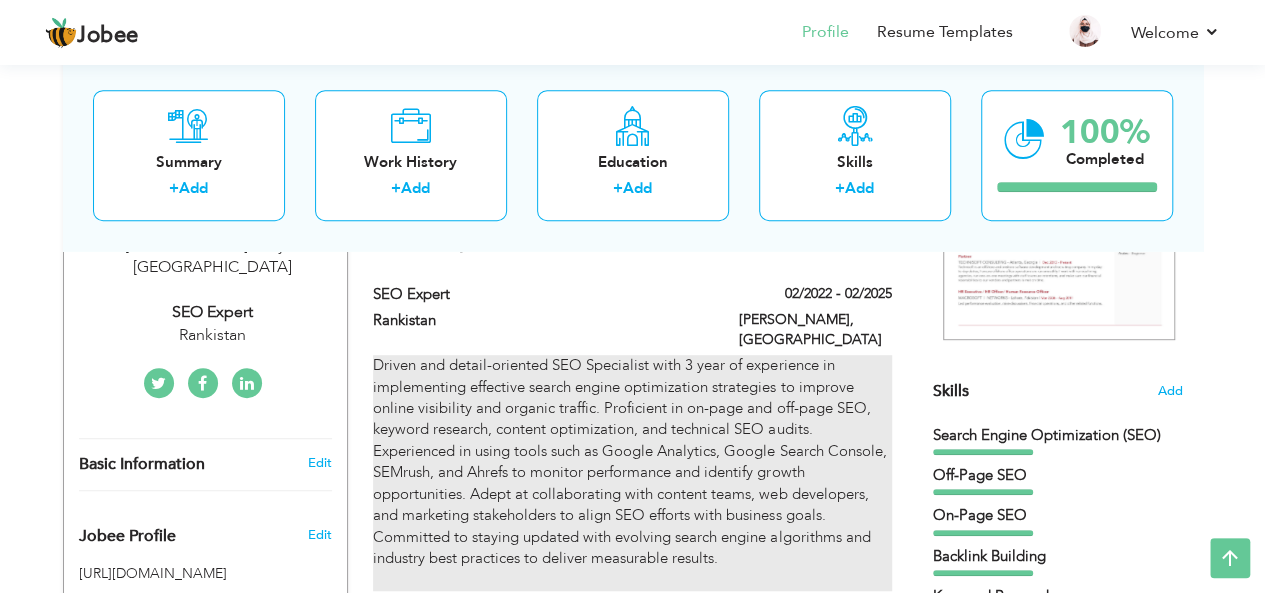 click on "Driven and detail-oriented SEO Specialist with 3 year of experience in implementing effective search engine optimization strategies to improve online visibility and organic traffic. Proficient in on-page and off-page SEO, keyword research, content optimization, and technical SEO audits. Experienced in using tools such as Google Analytics, Google Search Console, SEMrush, and Ahrefs to monitor performance and identify growth opportunities. Adept at collaborating with content teams, web developers, and marketing stakeholders to align SEO efforts with business goals. Committed to staying updated with evolving search engine algorithms and industry best practices to deliver measurable results." at bounding box center [632, 473] 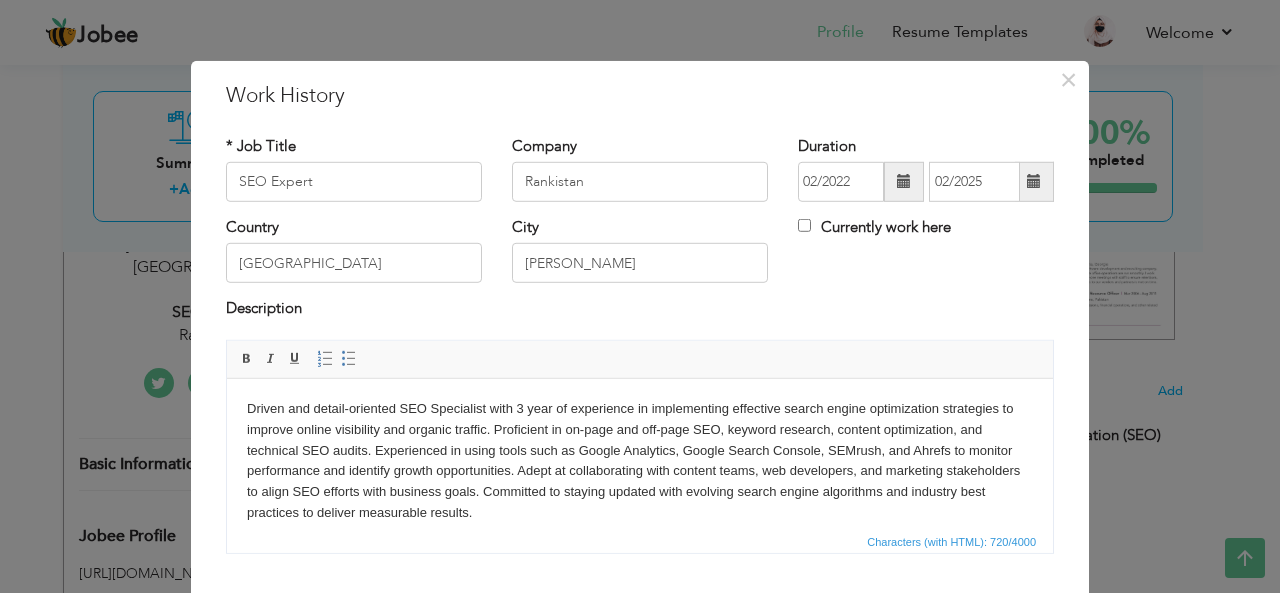 click on "Driven and detail-oriented SEO Specialist with 3 year of experience in implementing effective search engine optimization strategies to improve online visibility and organic traffic. Proficient in on-page and off-page SEO, keyword research, content optimization, and technical SEO audits. Experienced in using tools such as Google Analytics, Google Search Console, SEMrush, and Ahrefs to monitor performance and identify growth opportunities. Adept at collaborating with content teams, web developers, and marketing stakeholders to align SEO efforts with business goals. Committed to staying updated with evolving search engine algorithms and industry best practices to deliver measurable results." at bounding box center [640, 471] 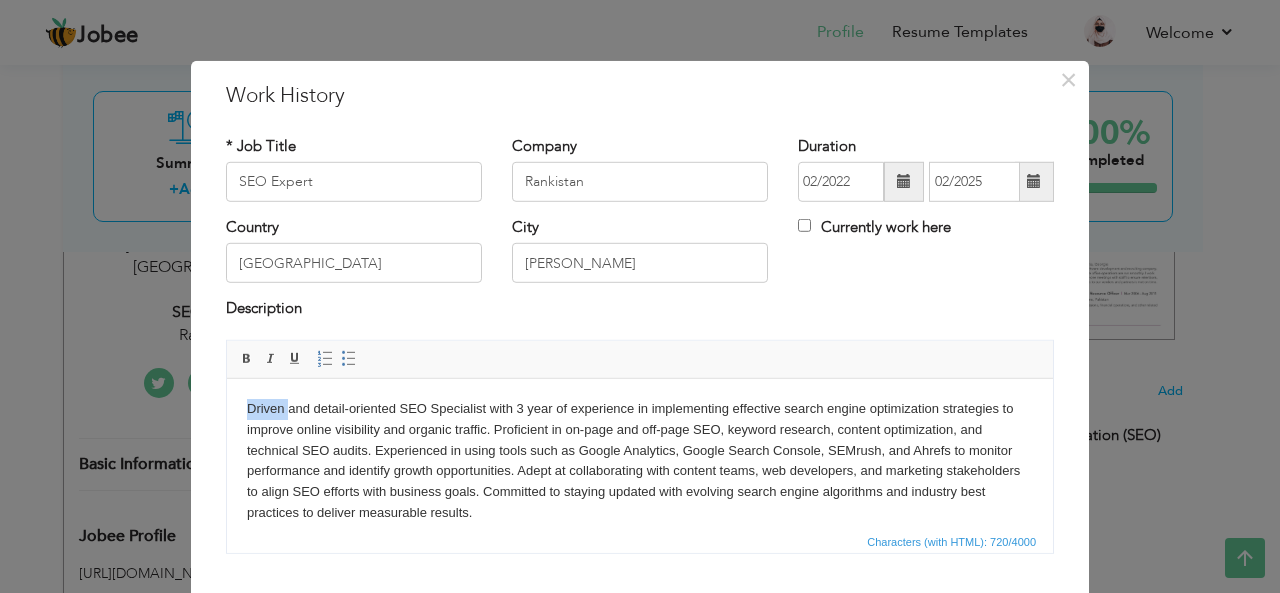 click on "Driven and detail-oriented SEO Specialist with 3 year of experience in implementing effective search engine optimization strategies to improve online visibility and organic traffic. Proficient in on-page and off-page SEO, keyword research, content optimization, and technical SEO audits. Experienced in using tools such as Google Analytics, Google Search Console, SEMrush, and Ahrefs to monitor performance and identify growth opportunities. Adept at collaborating with content teams, web developers, and marketing stakeholders to align SEO efforts with business goals. Committed to staying updated with evolving search engine algorithms and industry best practices to deliver measurable results." at bounding box center [640, 471] 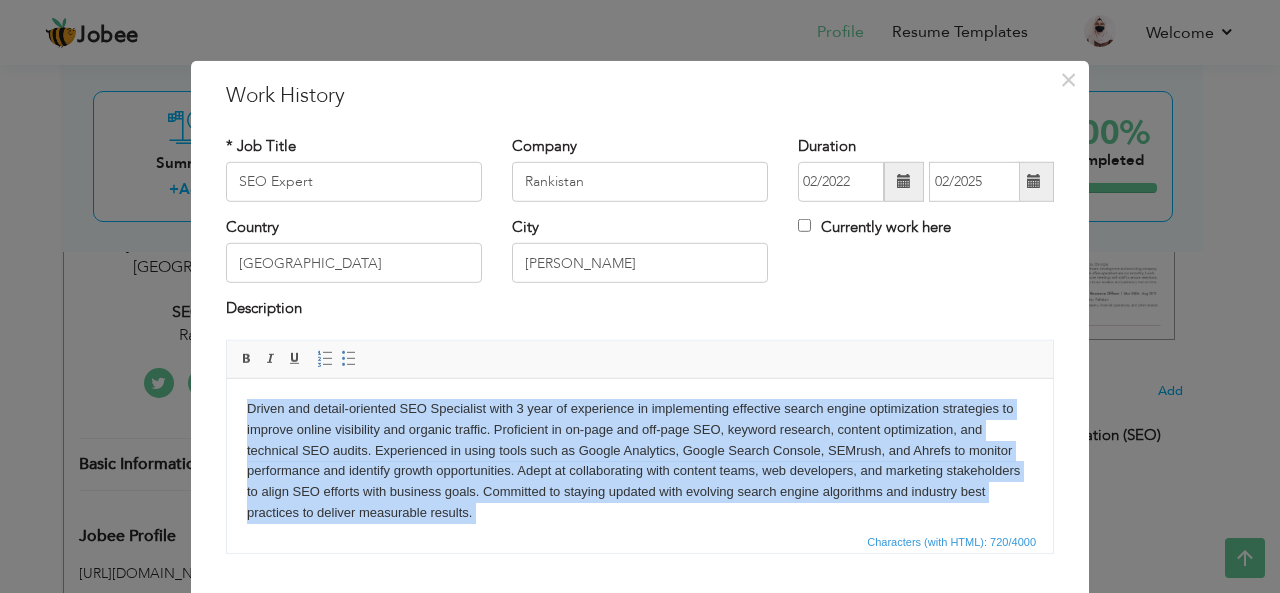 click on "Driven and detail-oriented SEO Specialist with 3 year of experience in implementing effective search engine optimization strategies to improve online visibility and organic traffic. Proficient in on-page and off-page SEO, keyword research, content optimization, and technical SEO audits. Experienced in using tools such as Google Analytics, Google Search Console, SEMrush, and Ahrefs to monitor performance and identify growth opportunities. Adept at collaborating with content teams, web developers, and marketing stakeholders to align SEO efforts with business goals. Committed to staying updated with evolving search engine algorithms and industry best practices to deliver measurable results." at bounding box center [640, 471] 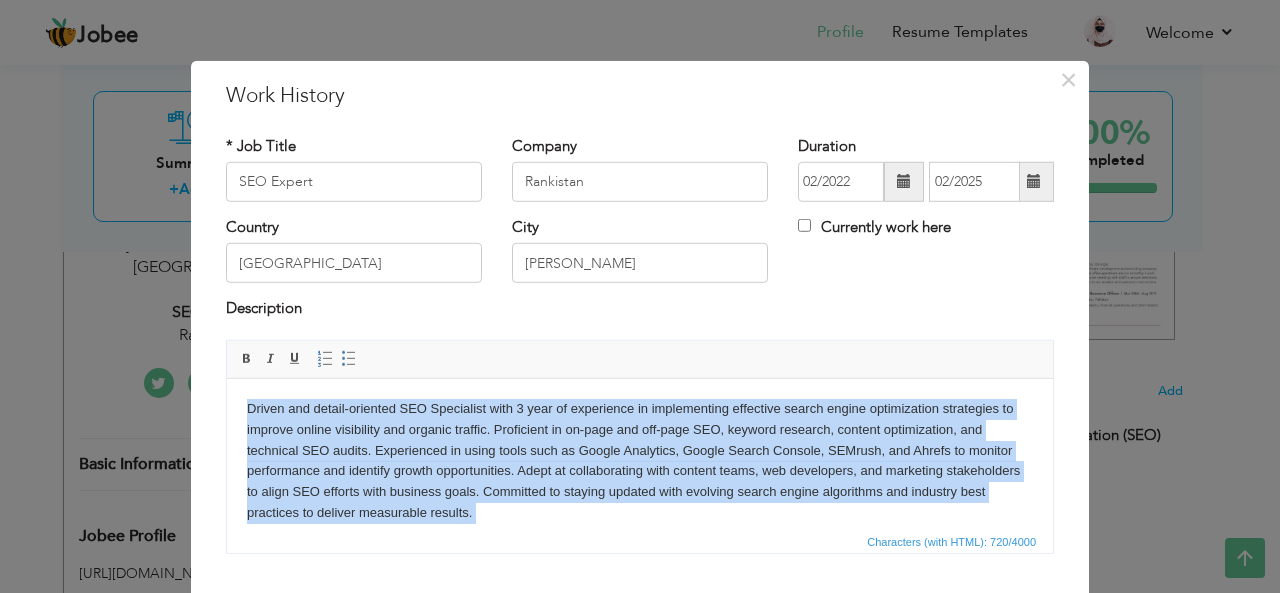 copy on "Driven and detail-oriented SEO Specialist with 3 year of experience in implementing effective search engine optimization strategies to improve online visibility and organic traffic. Proficient in on-page and off-page SEO, keyword research, content optimization, and technical SEO audits. Experienced in using tools such as Google Analytics, Google Search Console, SEMrush, and Ahrefs to monitor performance and identify growth opportunities. Adept at collaborating with content teams, web developers, and marketing stakeholders to align SEO efforts with business goals. Committed to staying updated with evolving search engine algorithms and industry best practices to deliver measurable results." 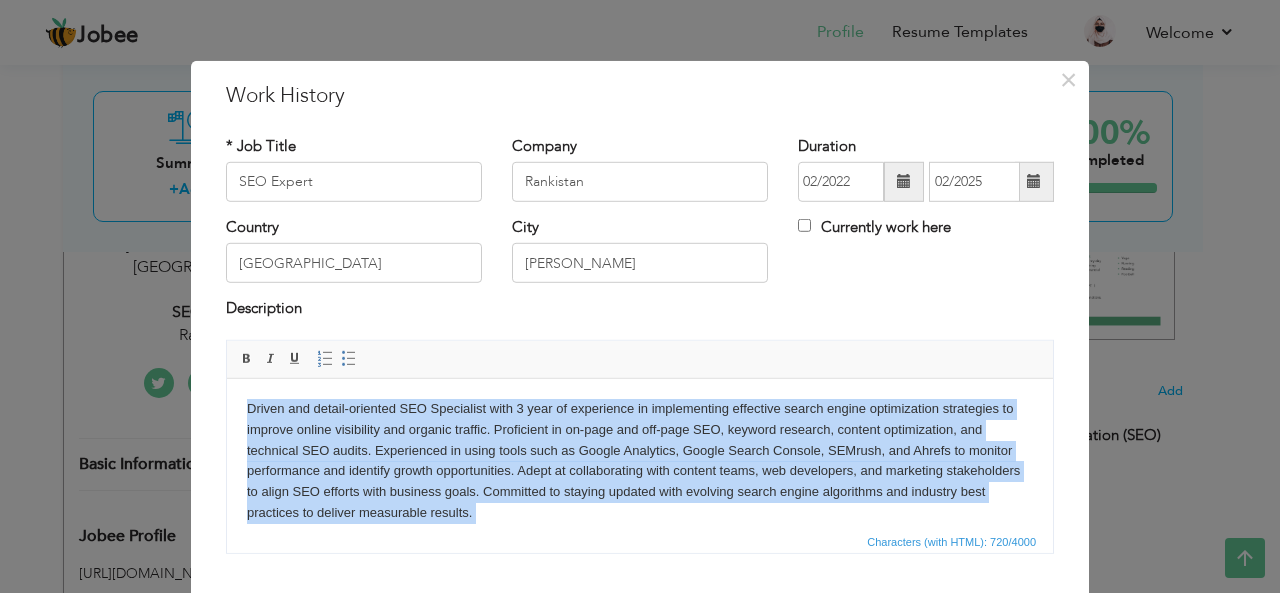 click on "Driven and detail-oriented SEO Specialist with 3 year of experience in implementing effective search engine optimization strategies to improve online visibility and organic traffic. Proficient in on-page and off-page SEO, keyword research, content optimization, and technical SEO audits. Experienced in using tools such as Google Analytics, Google Search Console, SEMrush, and Ahrefs to monitor performance and identify growth opportunities. Adept at collaborating with content teams, web developers, and marketing stakeholders to align SEO efforts with business goals. Committed to staying updated with evolving search engine algorithms and industry best practices to deliver measurable results." at bounding box center (640, 471) 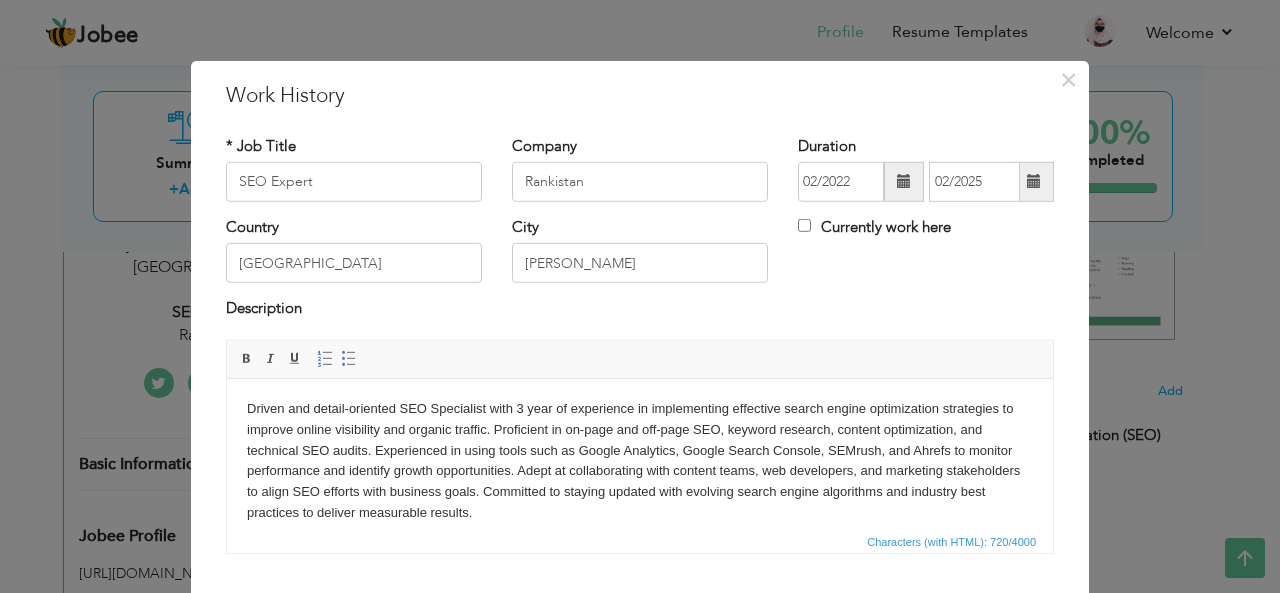 click on "Driven and detail-oriented SEO Specialist with 3 year of experience in implementing effective search engine optimization strategies to improve online visibility and organic traffic. Proficient in on-page and off-page SEO, keyword research, content optimization, and technical SEO audits. Experienced in using tools such as Google Analytics, Google Search Console, SEMrush, and Ahrefs to monitor performance and identify growth opportunities. Adept at collaborating with content teams, web developers, and marketing stakeholders to align SEO efforts with business goals. Committed to staying updated with evolving search engine algorithms and industry best practices to deliver measurable results." at bounding box center (640, 471) 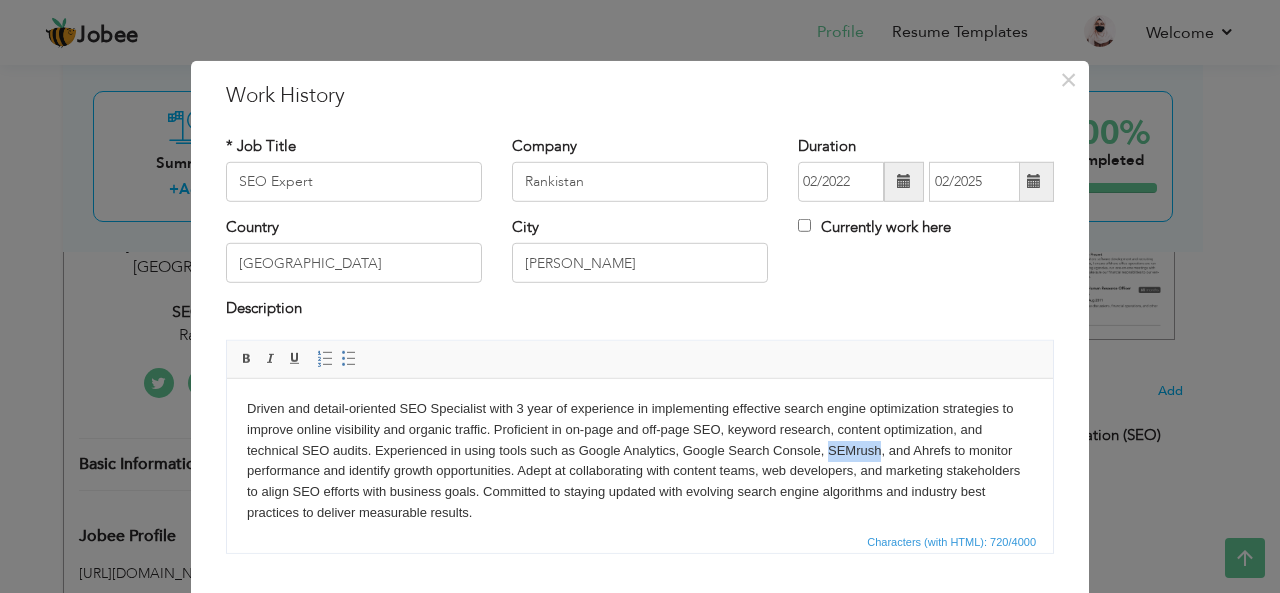 click on "Driven and detail-oriented SEO Specialist with 3 year of experience in implementing effective search engine optimization strategies to improve online visibility and organic traffic. Proficient in on-page and off-page SEO, keyword research, content optimization, and technical SEO audits. Experienced in using tools such as Google Analytics, Google Search Console, SEMrush, and Ahrefs to monitor performance and identify growth opportunities. Adept at collaborating with content teams, web developers, and marketing stakeholders to align SEO efforts with business goals. Committed to staying updated with evolving search engine algorithms and industry best practices to deliver measurable results." at bounding box center [640, 471] 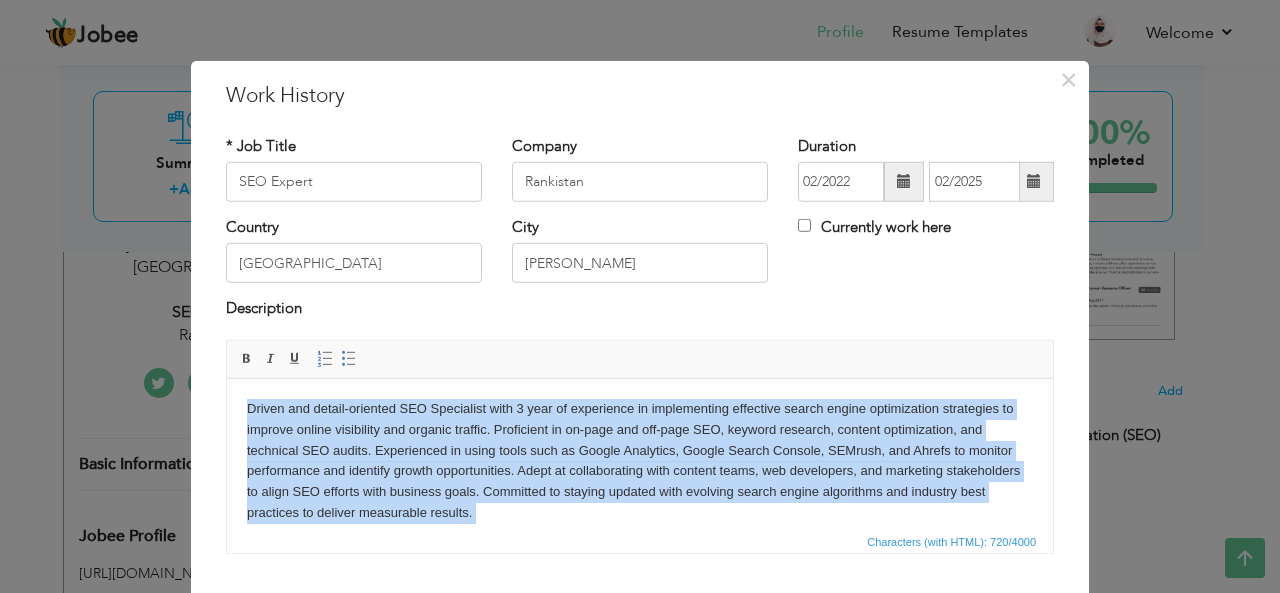click on "Driven and detail-oriented SEO Specialist with 3 year of experience in implementing effective search engine optimization strategies to improve online visibility and organic traffic. Proficient in on-page and off-page SEO, keyword research, content optimization, and technical SEO audits. Experienced in using tools such as Google Analytics, Google Search Console, SEMrush, and Ahrefs to monitor performance and identify growth opportunities. Adept at collaborating with content teams, web developers, and marketing stakeholders to align SEO efforts with business goals. Committed to staying updated with evolving search engine algorithms and industry best practices to deliver measurable results." at bounding box center (640, 471) 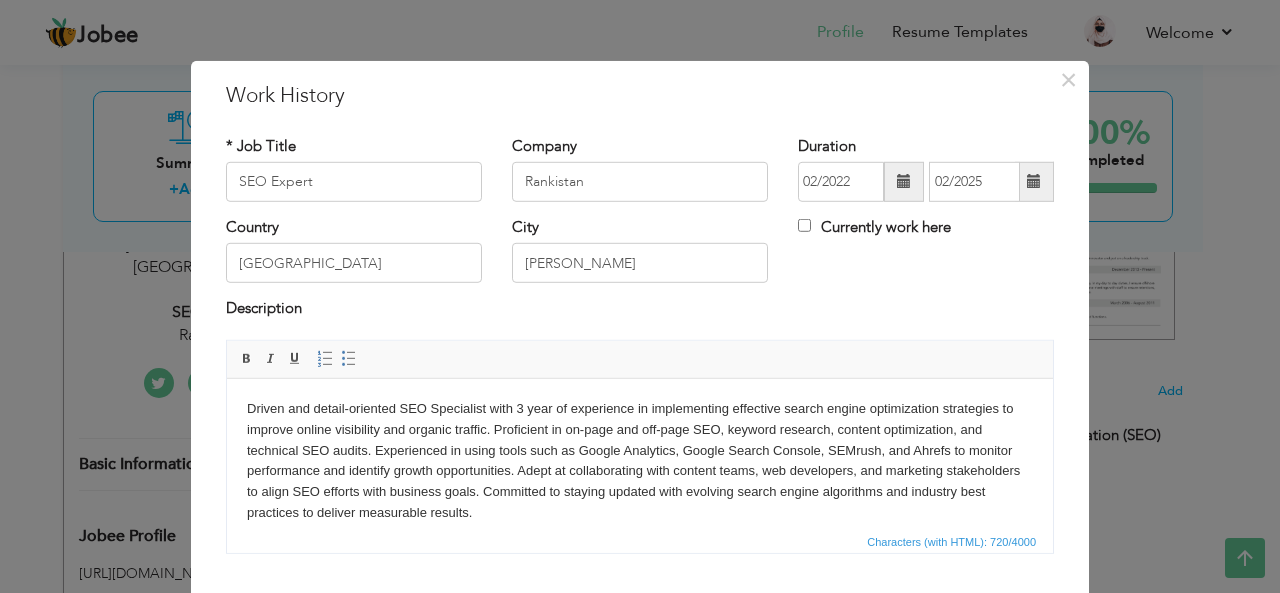 click on "Driven and detail-oriented SEO Specialist with 3 year of experience in implementing effective search engine optimization strategies to improve online visibility and organic traffic. Proficient in on-page and off-page SEO, keyword research, content optimization, and technical SEO audits. Experienced in using tools such as Google Analytics, Google Search Console, SEMrush, and Ahrefs to monitor performance and identify growth opportunities. Adept at collaborating with content teams, web developers, and marketing stakeholders to align SEO efforts with business goals. Committed to staying updated with evolving search engine algorithms and industry best practices to deliver measurable results." at bounding box center [640, 471] 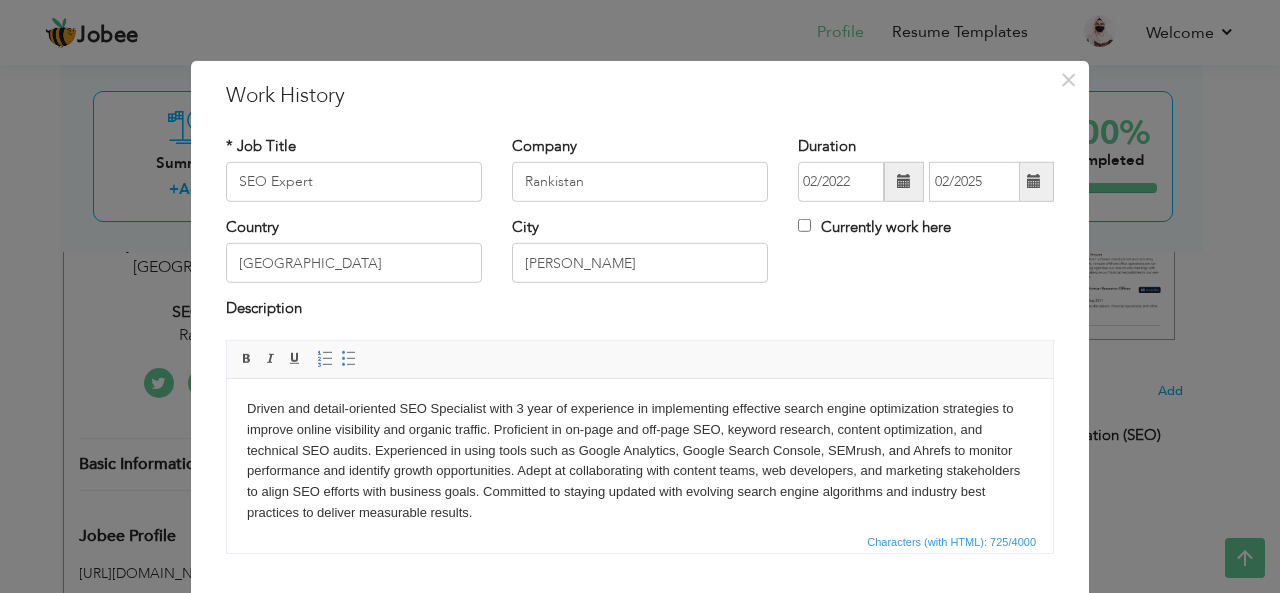click on "Driven and detail-oriented SEO Specialist with 3 year of experience in implementing effective search engine optimization strategies to improve online visibility and organic traffic. Proficient in on-page and off-page SEO, keyword research, content optimization, and technical SEO audits. Experienced in using tools such as Google Analytics, Google Search Console, SEMrush, and Ahrefs to monitor ​​​​​​​ performance and identify growth opportunities. Adept at collaborating with content teams, web developers, and marketing stakeholders to align SEO efforts with business goals. Committed to staying updated with evolving search engine algorithms and industry best practices to deliver measurable results." at bounding box center [640, 471] 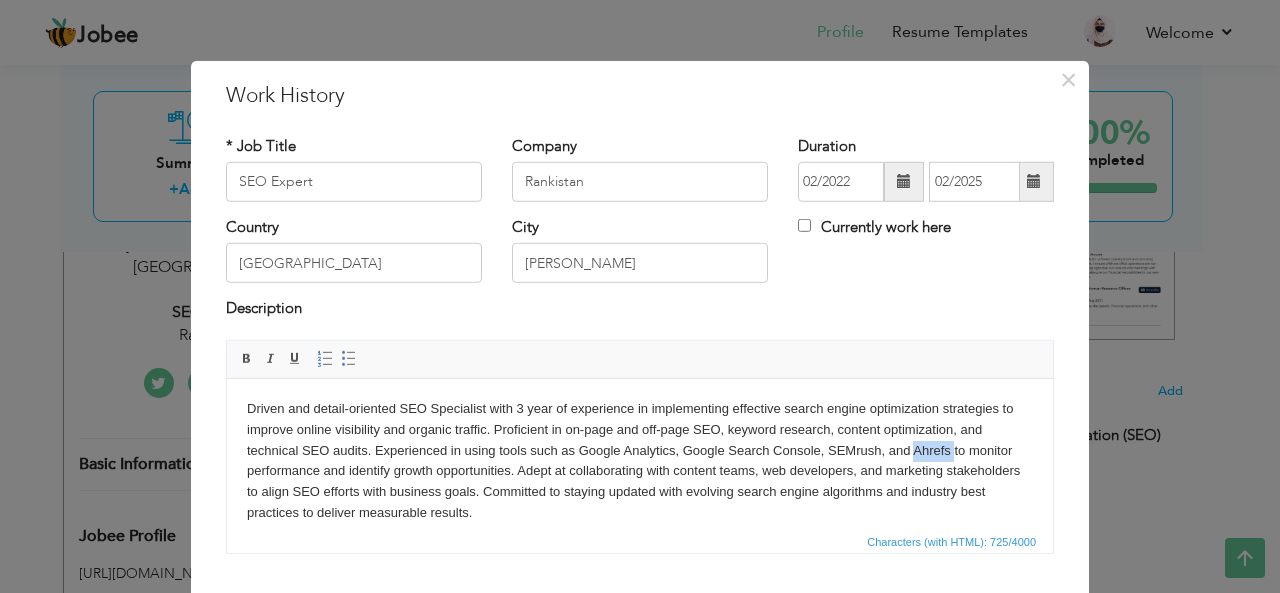 click on "Driven and detail-oriented SEO Specialist with 3 year of experience in implementing effective search engine optimization strategies to improve online visibility and organic traffic. Proficient in on-page and off-page SEO, keyword research, content optimization, and technical SEO audits. Experienced in using tools such as Google Analytics, Google Search Console, SEMrush, and Ahrefs to monitor ​​​​​​​ performance and identify growth opportunities. Adept at collaborating with content teams, web developers, and marketing stakeholders to align SEO efforts with business goals. Committed to staying updated with evolving search engine algorithms and industry best practices to deliver measurable results." at bounding box center [640, 471] 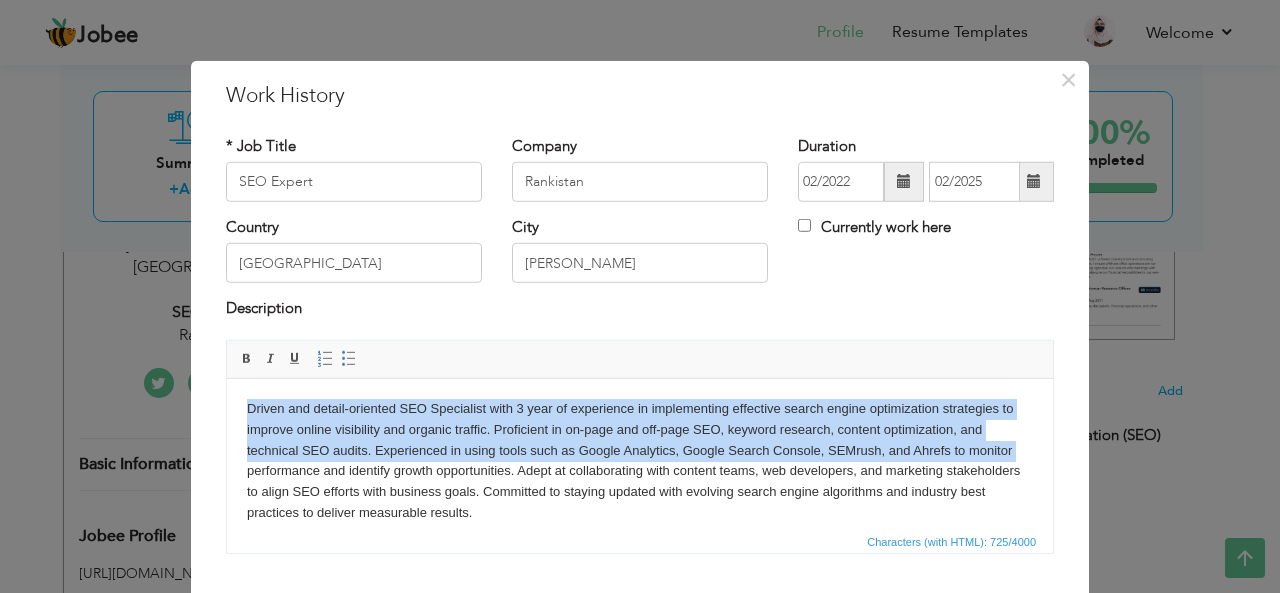 click on "Driven and detail-oriented SEO Specialist with 3 year of experience in implementing effective search engine optimization strategies to improve online visibility and organic traffic. Proficient in on-page and off-page SEO, keyword research, content optimization, and technical SEO audits. Experienced in using tools such as Google Analytics, Google Search Console, SEMrush, and Ahrefs to monitor ​​​​​​​ performance and identify growth opportunities. Adept at collaborating with content teams, web developers, and marketing stakeholders to align SEO efforts with business goals. Committed to staying updated with evolving search engine algorithms and industry best practices to deliver measurable results." at bounding box center (640, 471) 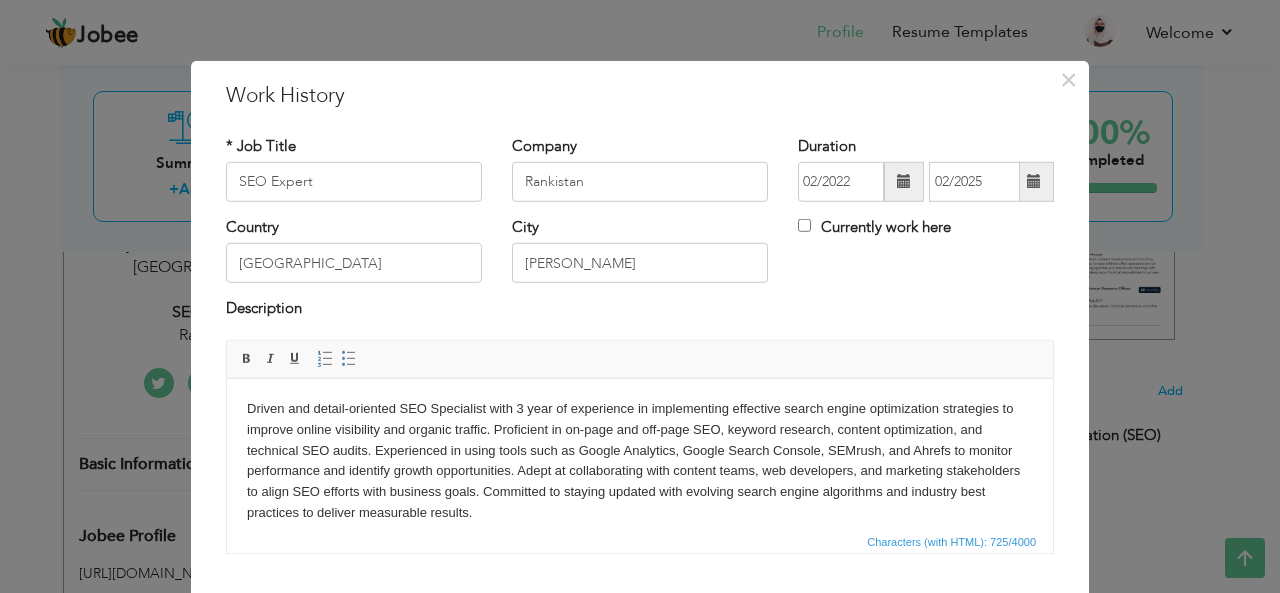 click on "Driven and detail-oriented SEO Specialist with 3 year of experience in implementing effective search engine optimization strategies to improve online visibility and organic traffic. Proficient in on-page and off-page SEO, keyword research, content optimization, and technical SEO audits. Experienced in using tools such as Google Analytics, Google Search Console, SEMrush, and Ahrefs to monitor ​​​​​​​ performance and identify growth opportunities. Adept at collaborating with content teams, web developers, and marketing stakeholders to align SEO efforts with business goals. Committed to staying updated with evolving search engine algorithms and industry best practices to deliver measurable results." at bounding box center [640, 471] 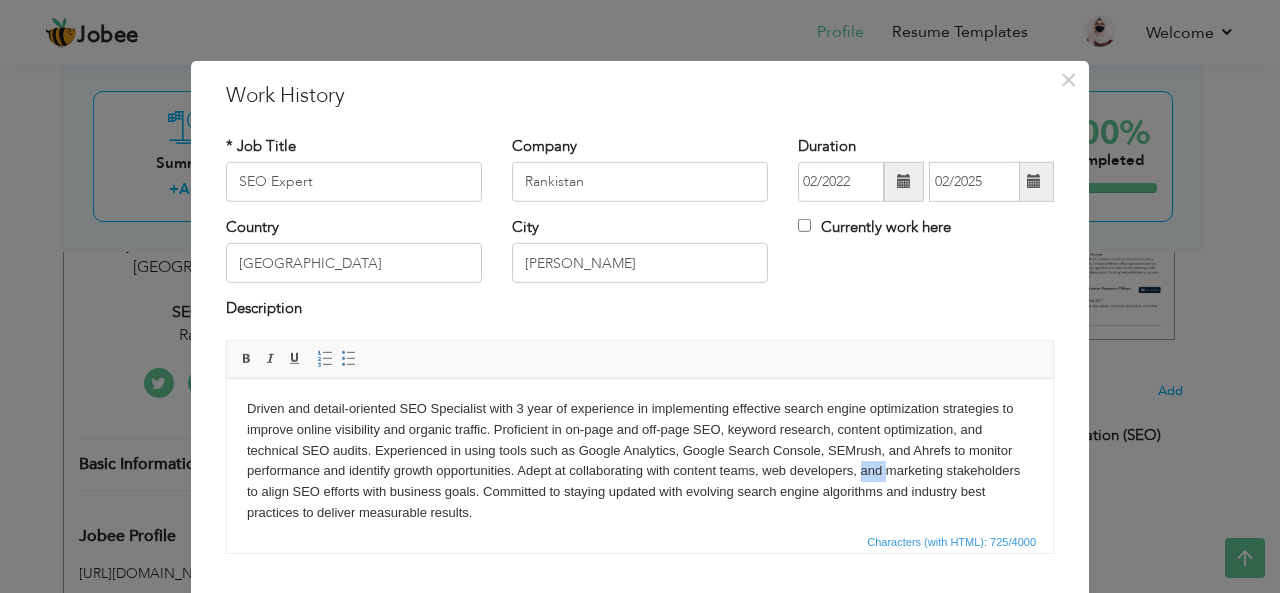 click on "Driven and detail-oriented SEO Specialist with 3 year of experience in implementing effective search engine optimization strategies to improve online visibility and organic traffic. Proficient in on-page and off-page SEO, keyword research, content optimization, and technical SEO audits. Experienced in using tools such as Google Analytics, Google Search Console, SEMrush, and Ahrefs to monitor ​​​​​​​ performance and identify growth opportunities. Adept at collaborating with content teams, web developers, and marketing stakeholders to align SEO efforts with business goals. Committed to staying updated with evolving search engine algorithms and industry best practices to deliver measurable results." at bounding box center [640, 471] 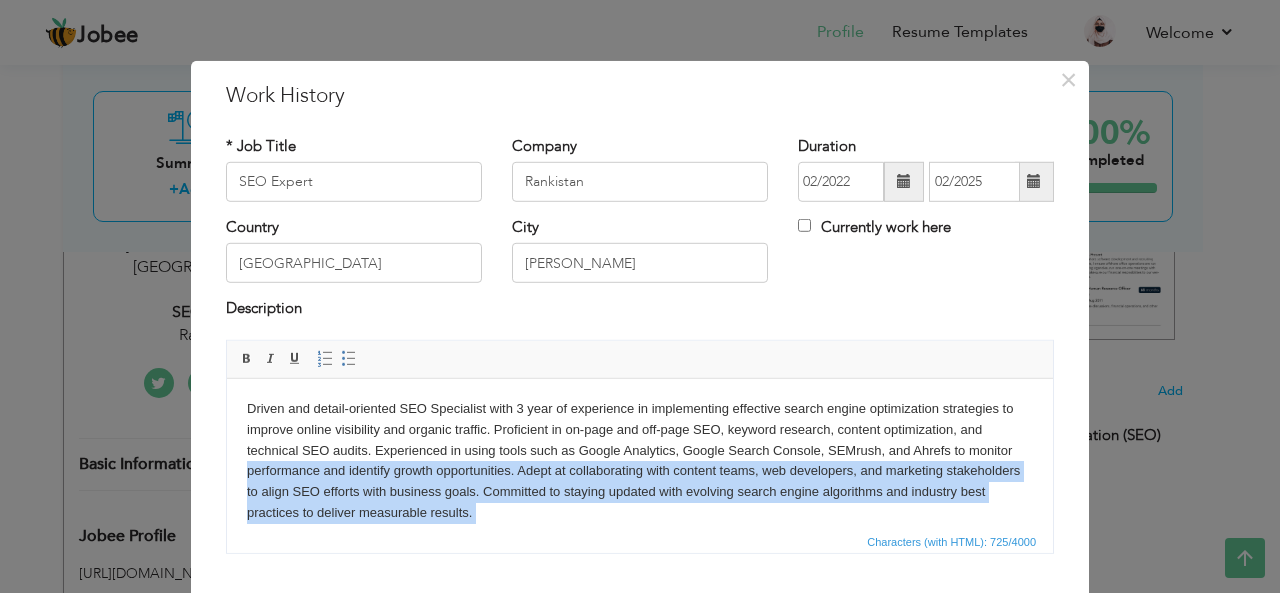 click on "Driven and detail-oriented SEO Specialist with 3 year of experience in implementing effective search engine optimization strategies to improve online visibility and organic traffic. Proficient in on-page and off-page SEO, keyword research, content optimization, and technical SEO audits. Experienced in using tools such as Google Analytics, Google Search Console, SEMrush, and Ahrefs to monitor ​​​​​​​ performance and identify growth opportunities. Adept at collaborating with content teams, web developers, and marketing stakeholders to align SEO efforts with business goals. Committed to staying updated with evolving search engine algorithms and industry best practices to deliver measurable results." at bounding box center (640, 471) 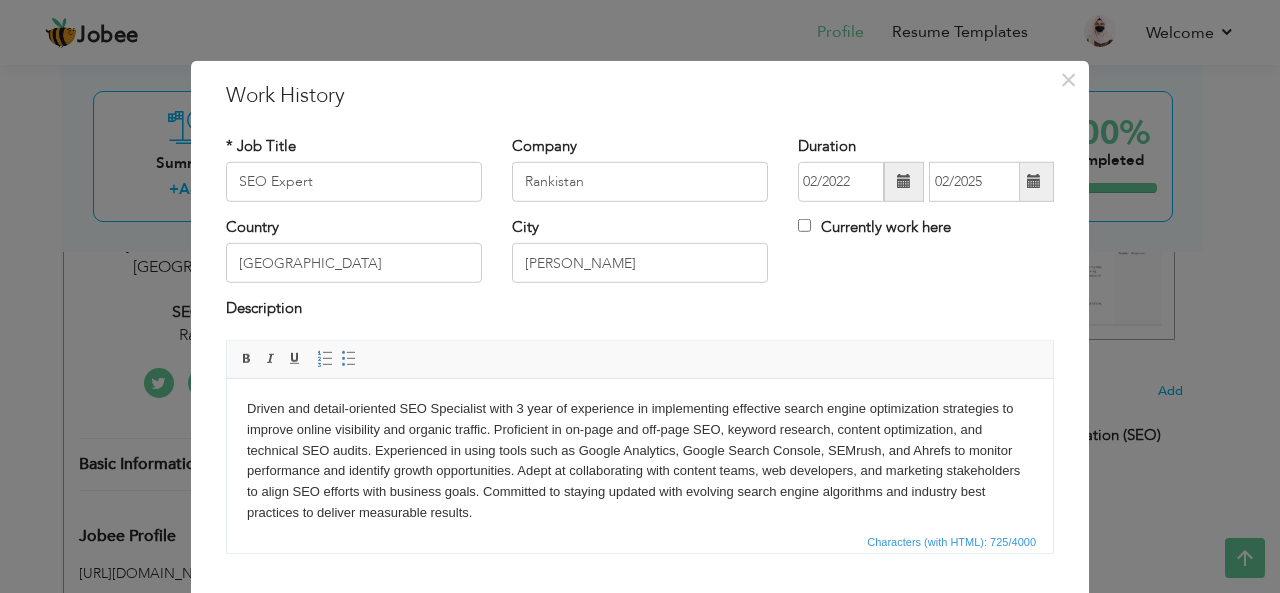 click on "Driven and detail-oriented SEO Specialist with 3 year of experience in implementing effective search engine optimization strategies to improve online visibility and organic traffic. Proficient in on-page and off-page SEO, keyword research, content optimization, and technical SEO audits. Experienced in using tools such as Google Analytics, Google Search Console, SEMrush, and Ahrefs to monitor ​​​​​​​ performance and identify growth opportunities. Adept at collaborating with content teams, web developers, and marketing stakeholders to align SEO efforts with business goals. Committed to staying updated with evolving search engine algorithms and industry best practices to deliver measurable results." at bounding box center (640, 471) 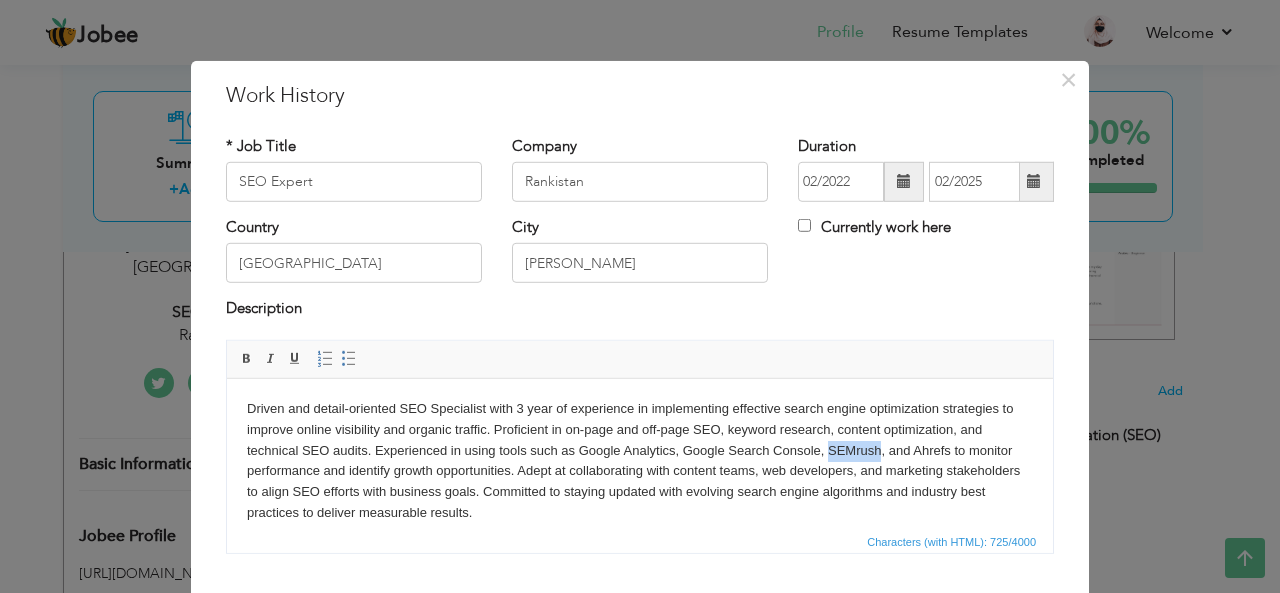 click on "Driven and detail-oriented SEO Specialist with 3 year of experience in implementing effective search engine optimization strategies to improve online visibility and organic traffic. Proficient in on-page and off-page SEO, keyword research, content optimization, and technical SEO audits. Experienced in using tools such as Google Analytics, Google Search Console, SEMrush, and Ahrefs to monitor ​​​​​​​ performance and identify growth opportunities. Adept at collaborating with content teams, web developers, and marketing stakeholders to align SEO efforts with business goals. Committed to staying updated with evolving search engine algorithms and industry best practices to deliver measurable results." at bounding box center [640, 471] 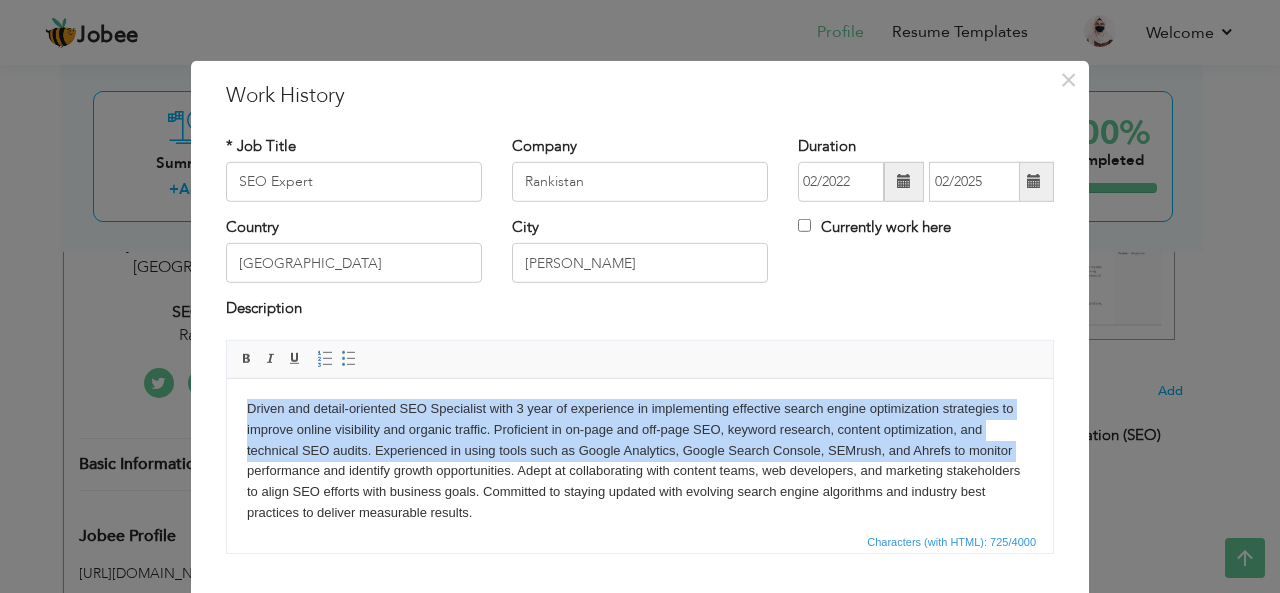 click on "Driven and detail-oriented SEO Specialist with 3 year of experience in implementing effective search engine optimization strategies to improve online visibility and organic traffic. Proficient in on-page and off-page SEO, keyword research, content optimization, and technical SEO audits. Experienced in using tools such as Google Analytics, Google Search Console, SEMrush, and Ahrefs to monitor ​​​​​​​ performance and identify growth opportunities. Adept at collaborating with content teams, web developers, and marketing stakeholders to align SEO efforts with business goals. Committed to staying updated with evolving search engine algorithms and industry best practices to deliver measurable results." at bounding box center [640, 471] 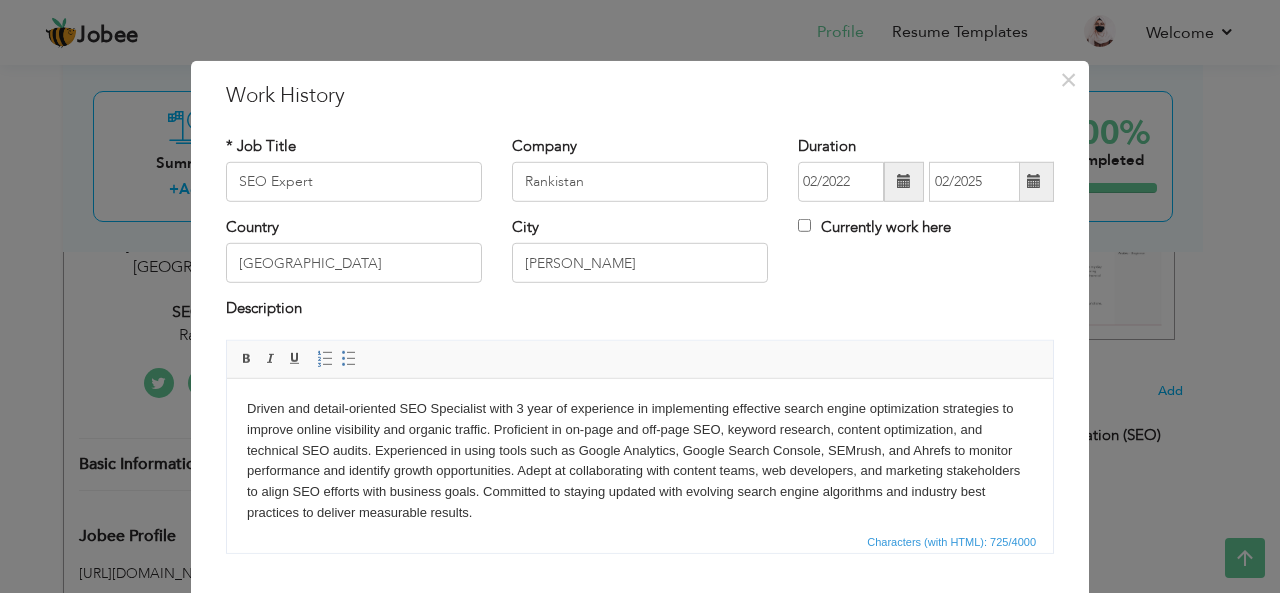 click on "Driven and detail-oriented SEO Specialist with 3 year of experience in implementing effective search engine optimization strategies to improve online visibility and organic traffic. Proficient in on-page and off-page SEO, keyword research, content optimization, and technical SEO audits. Experienced in using tools such as Google Analytics, Google Search Console, SEMrush, and Ahrefs to monitor ​​​​​​​ performance and identify growth opportunities. Adept at collaborating with content teams, web developers, and marketing stakeholders to align SEO efforts with business goals. Committed to staying updated with evolving search engine algorithms and industry best practices to deliver measurable results." at bounding box center (640, 471) 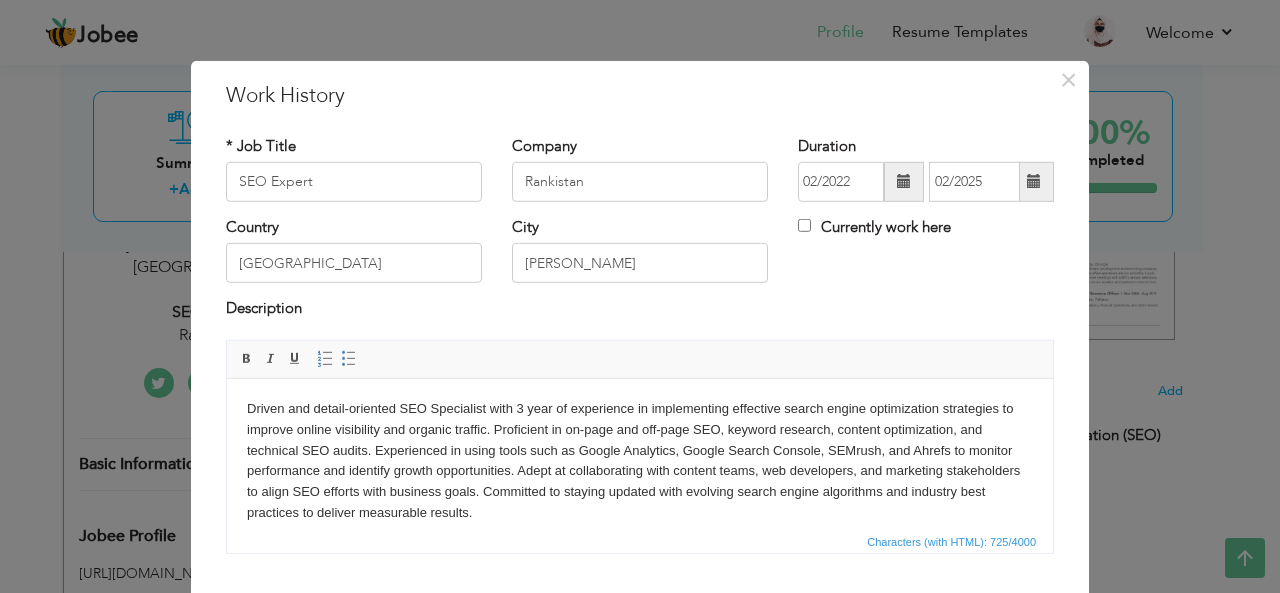 drag, startPoint x: 301, startPoint y: 490, endPoint x: 339, endPoint y: 539, distance: 62.008064 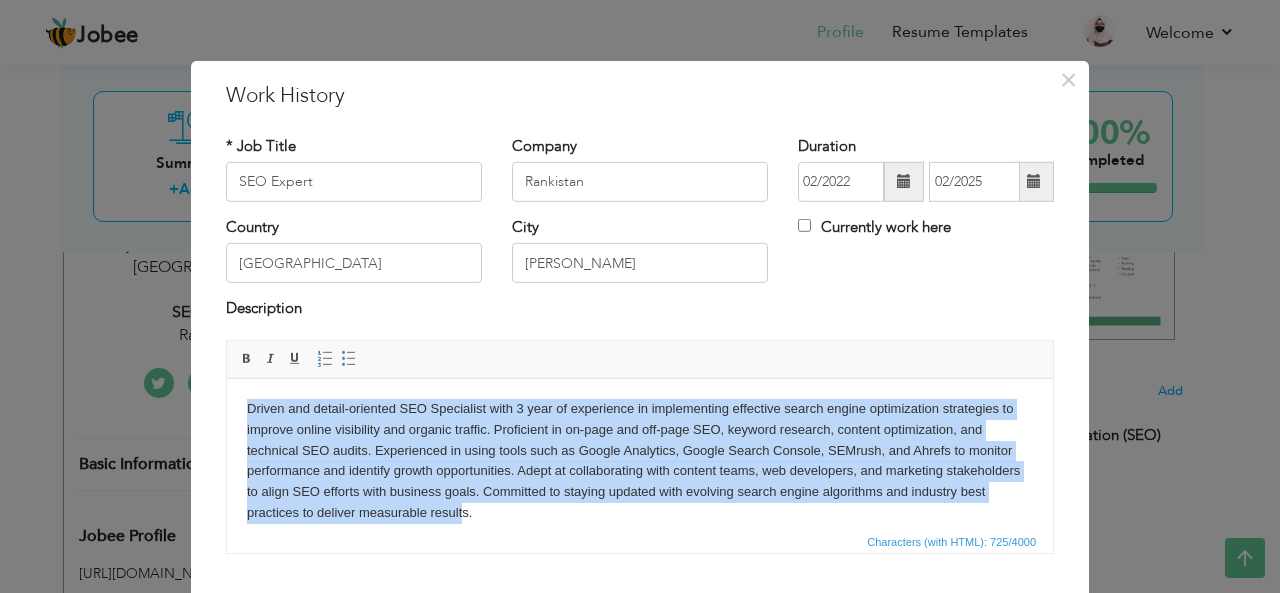 drag, startPoint x: 250, startPoint y: 404, endPoint x: 539, endPoint y: 512, distance: 308.52066 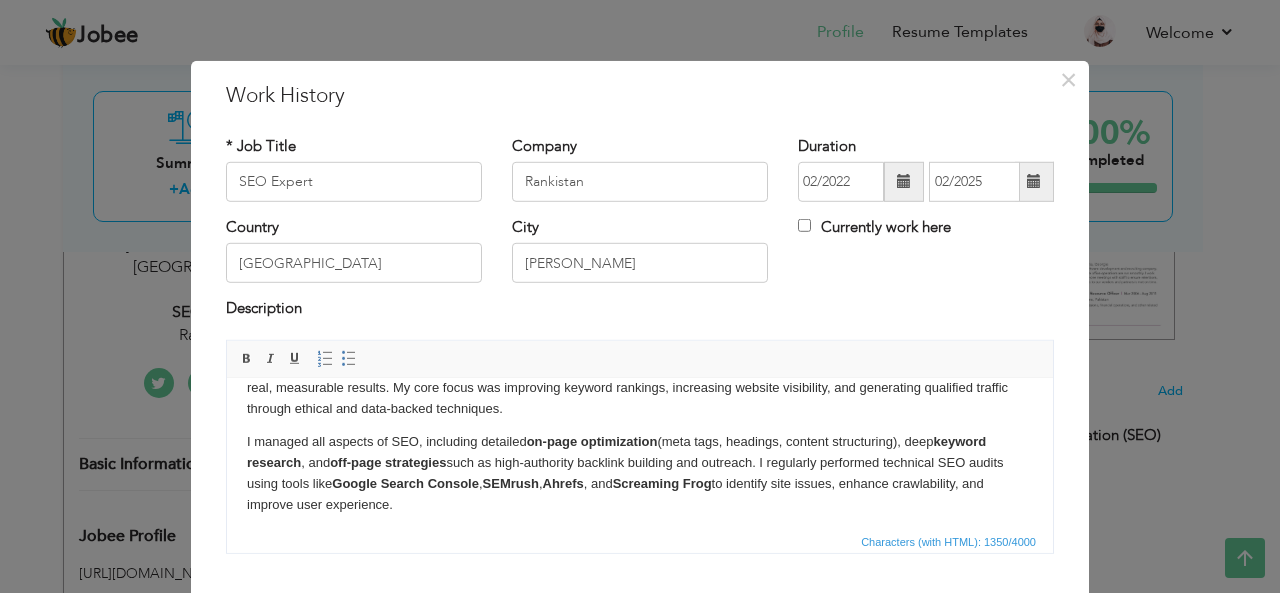 scroll, scrollTop: 0, scrollLeft: 0, axis: both 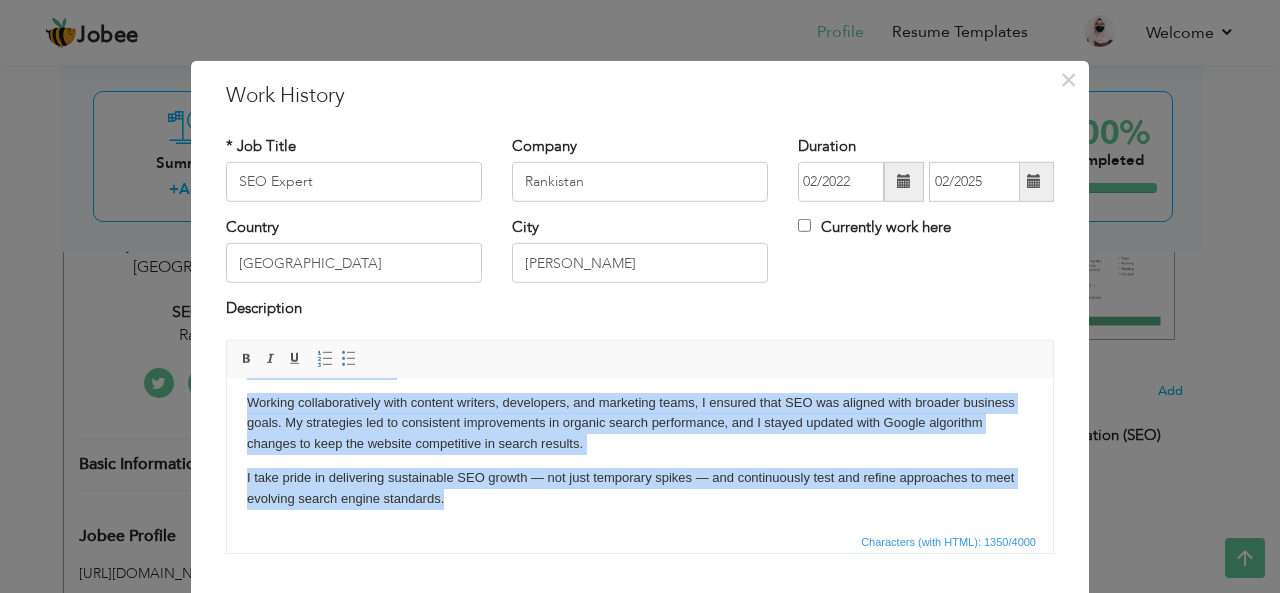 drag, startPoint x: 248, startPoint y: 406, endPoint x: 536, endPoint y: 512, distance: 306.8876 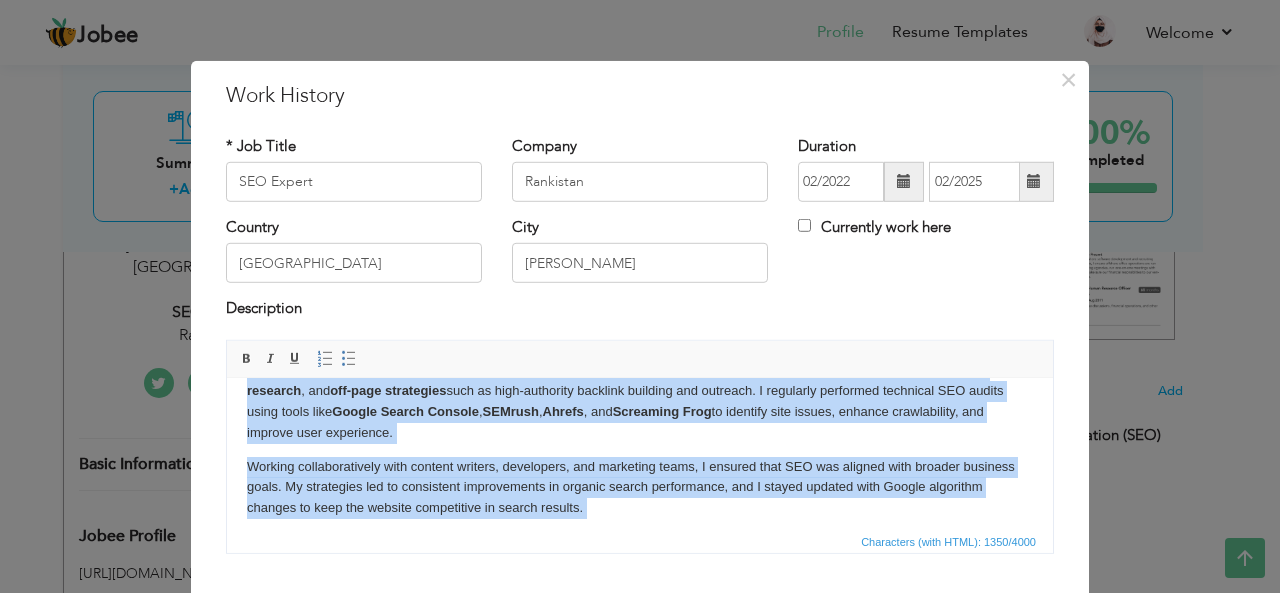 scroll, scrollTop: 116, scrollLeft: 0, axis: vertical 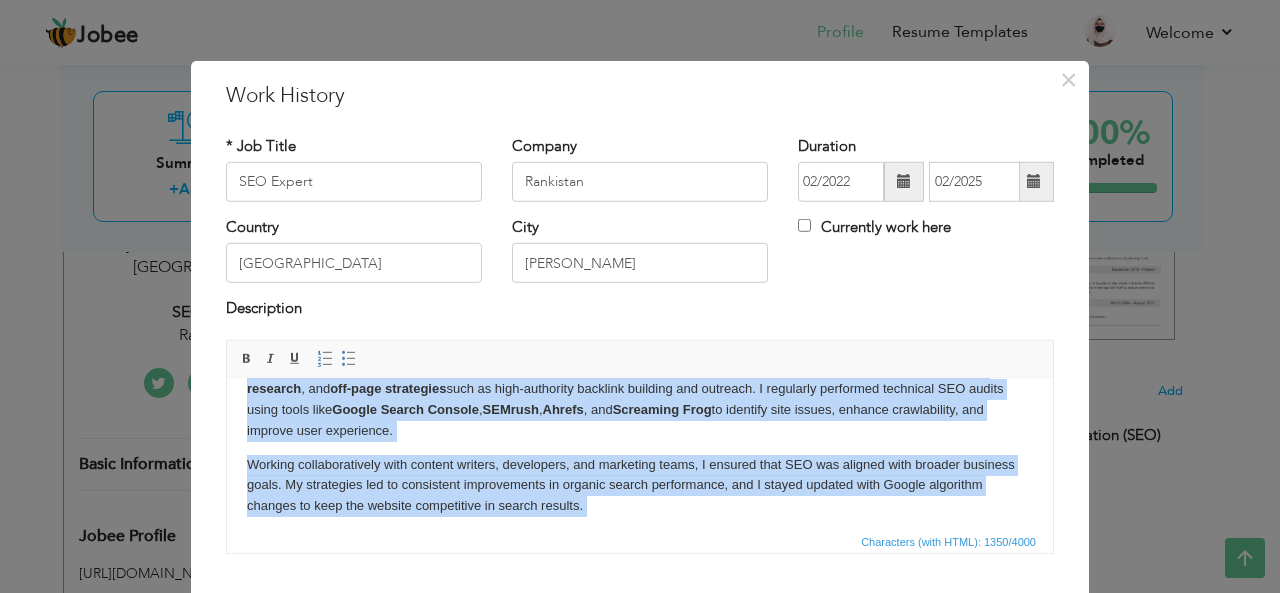 click on "I managed all aspects of SEO, including detailed  on-page optimization  (meta tags, headings, content structuring), deep  keyword research , and  off-page strategies  such as high-authority backlink building and outreach. I regularly performed technical SEO audits using tools like  Google Search Console ,  SEMrush ,  Ahrefs , and  Screaming Frog  to identify site issues, enhance crawlability, and improve user experience." at bounding box center [640, 398] 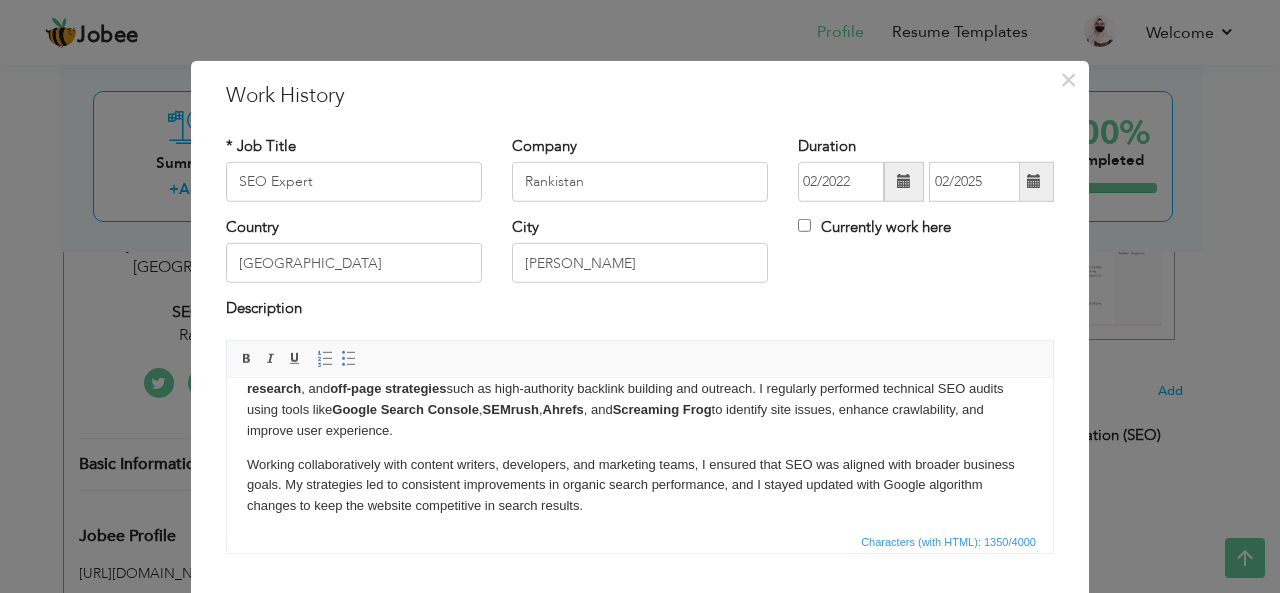 click on "I managed all aspects of SEO, including detailed  on-page optimization  (meta tags, headings, content structuring), deep  keyword research , and  off-page strategies  such as high-authority backlink building and outreach. I regularly performed technical SEO audits using tools like  Google Search Console ,  SEMrush ,  Ahrefs , and  Screaming Frog  to identify site issues, enhance crawlability, and i mprove user experience." at bounding box center (640, 398) 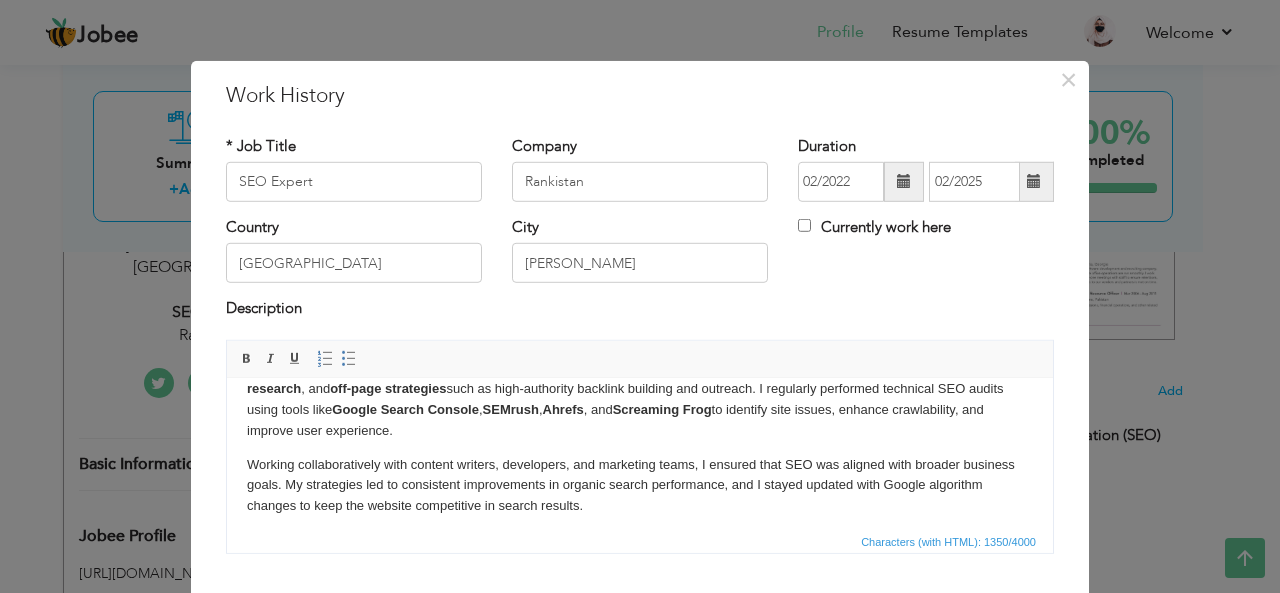 click on "I managed all aspects of SEO, including detailed  on-page optimization  (meta tags, headings, content structuring), deep  keyword research , and  off-page strategies  such as high-authority backlink building and outreach. I regularly performed technical SEO audits using tools like  Google Search Console ,  SEMrush ,  Ahrefs , and  Screaming Frog  to identify site issues, enhance crawlability, and i mprove user experience." at bounding box center [640, 398] 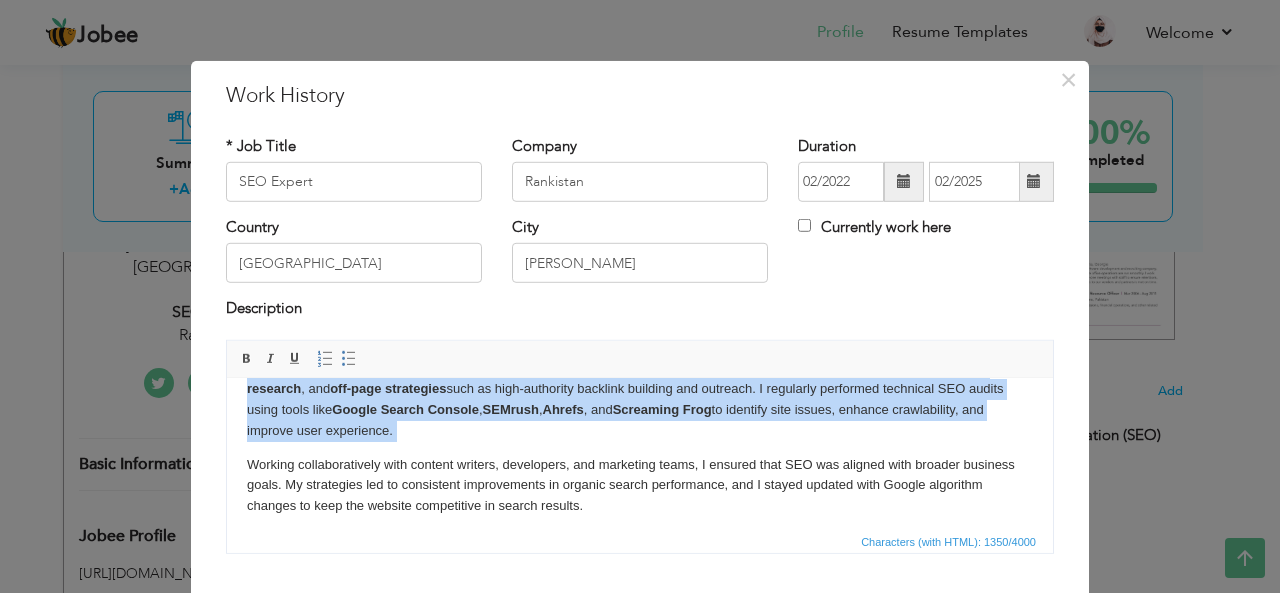 click on "I managed all aspects of SEO, including detailed  on-page optimization  (meta tags, headings, content structuring), deep  keyword research , and  off-page strategies  such as high-authority backlink building and outreach. I regularly performed technical SEO audits using tools like  Google Search Console ,  SEMrush ,  Ahrefs , and  Screaming Frog  to identify site issues, enhance crawlability, and i mprove user experience." at bounding box center [640, 398] 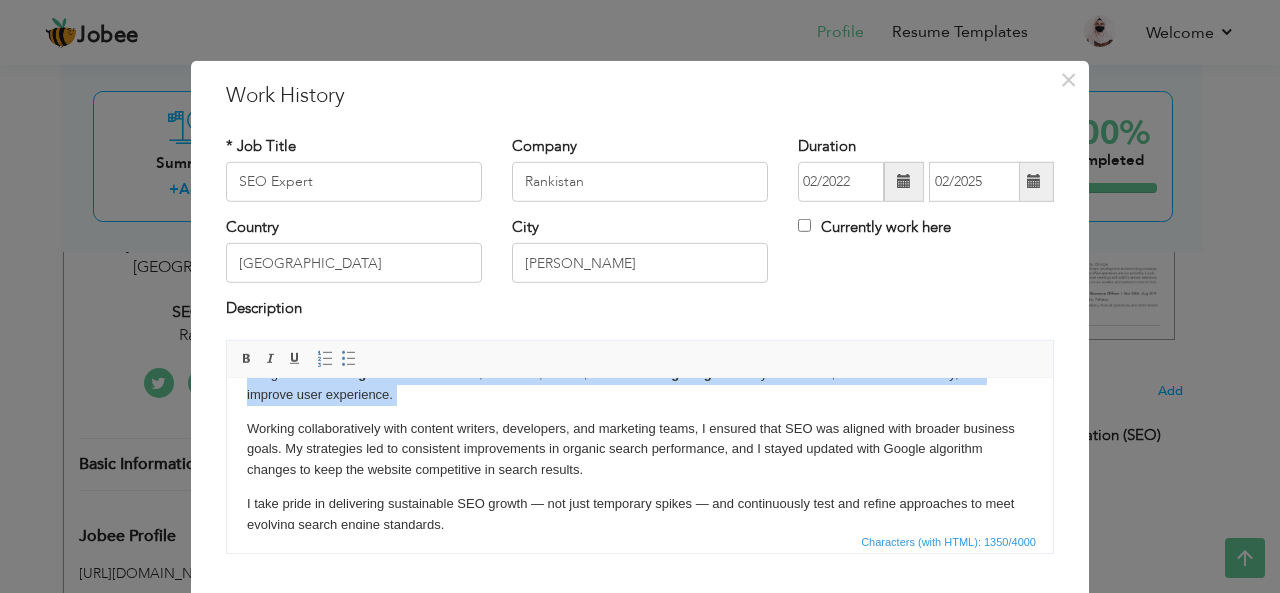 scroll, scrollTop: 178, scrollLeft: 0, axis: vertical 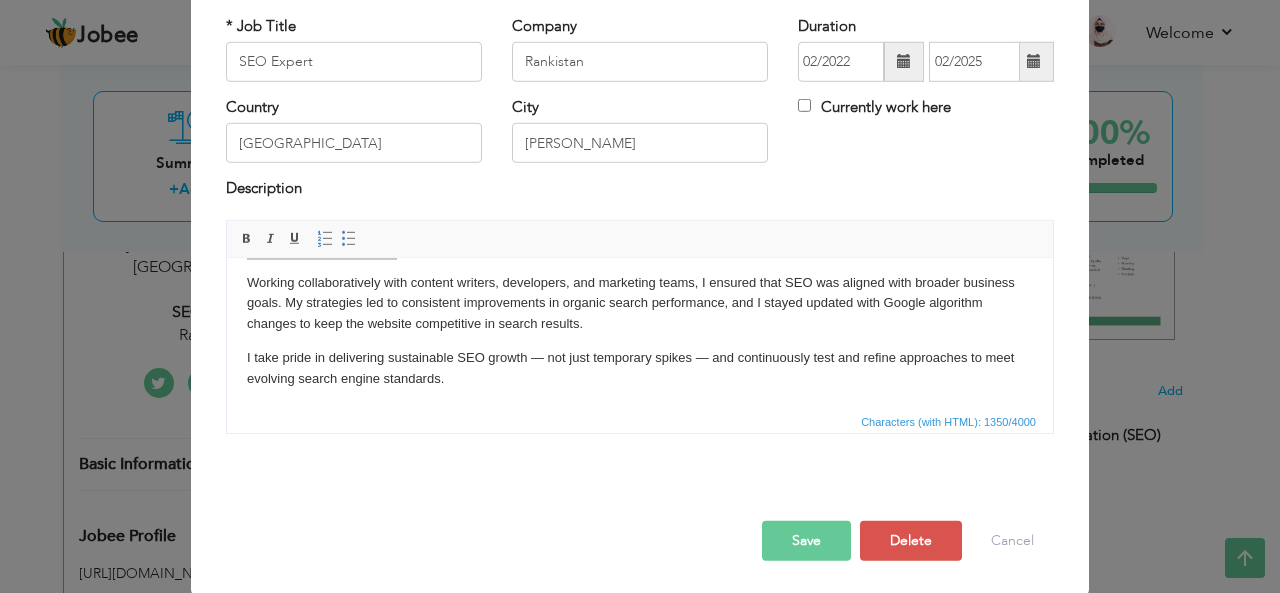click on "Save" at bounding box center [806, 541] 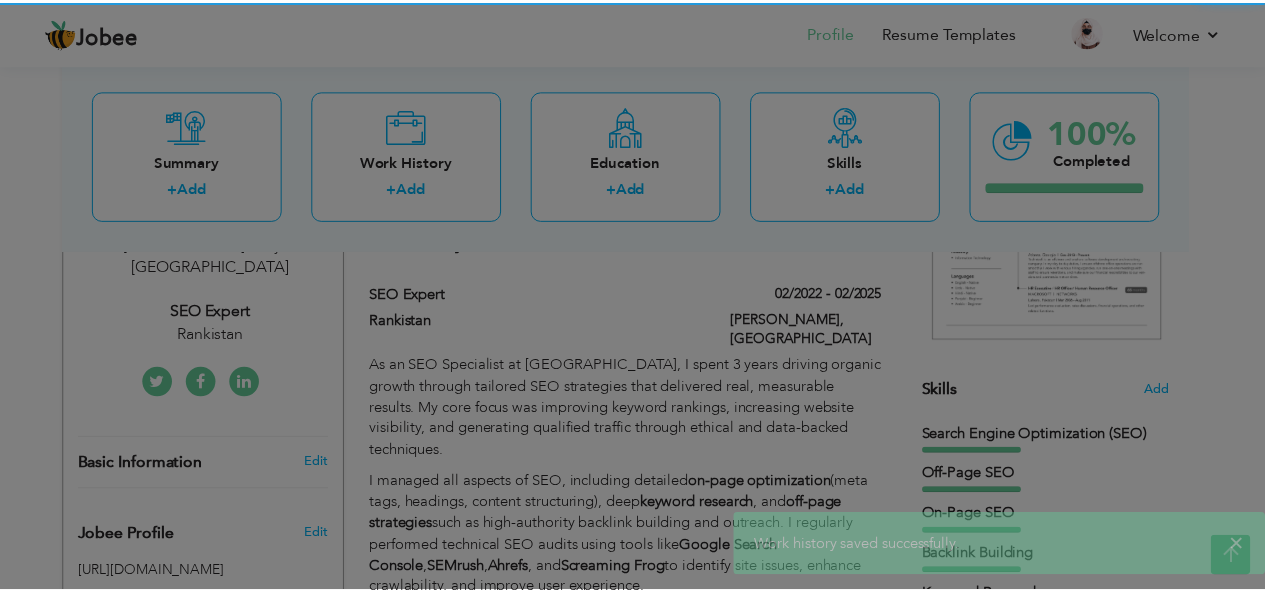 scroll, scrollTop: 0, scrollLeft: 0, axis: both 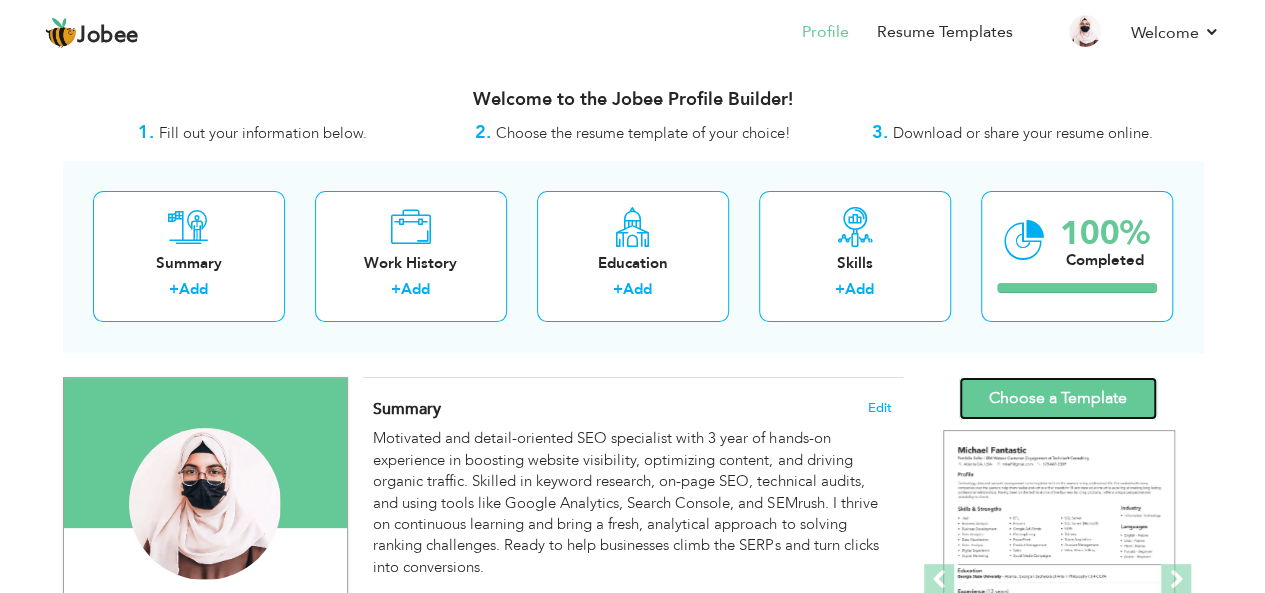 click on "Choose a Template" at bounding box center (1058, 398) 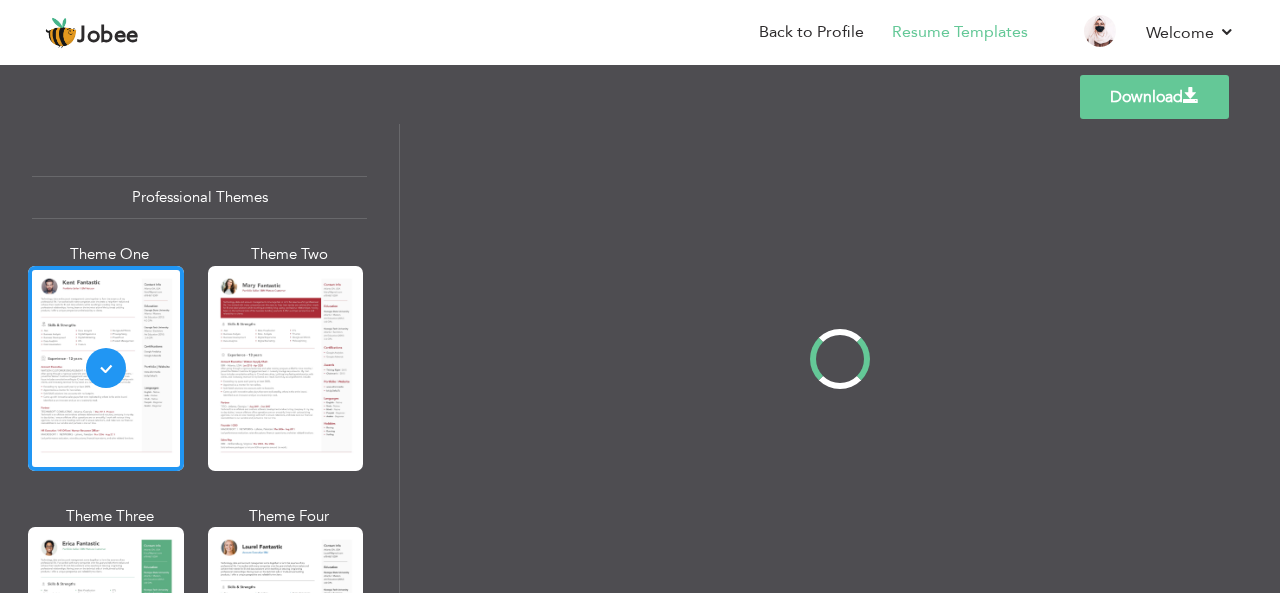 scroll, scrollTop: 0, scrollLeft: 0, axis: both 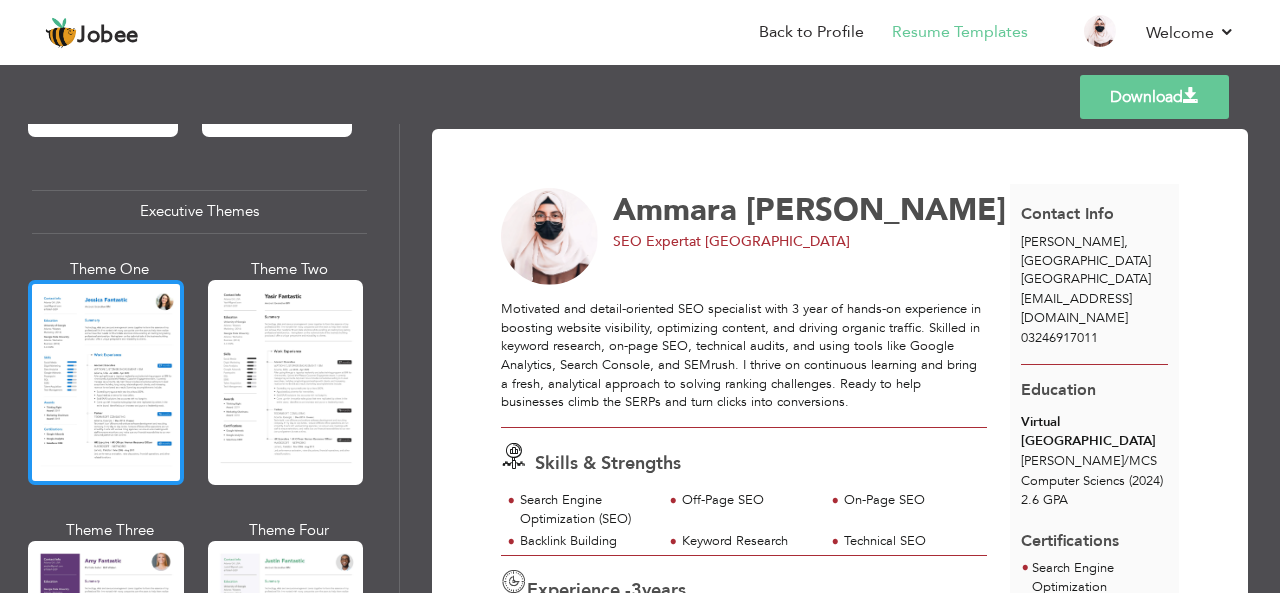 click at bounding box center [106, 382] 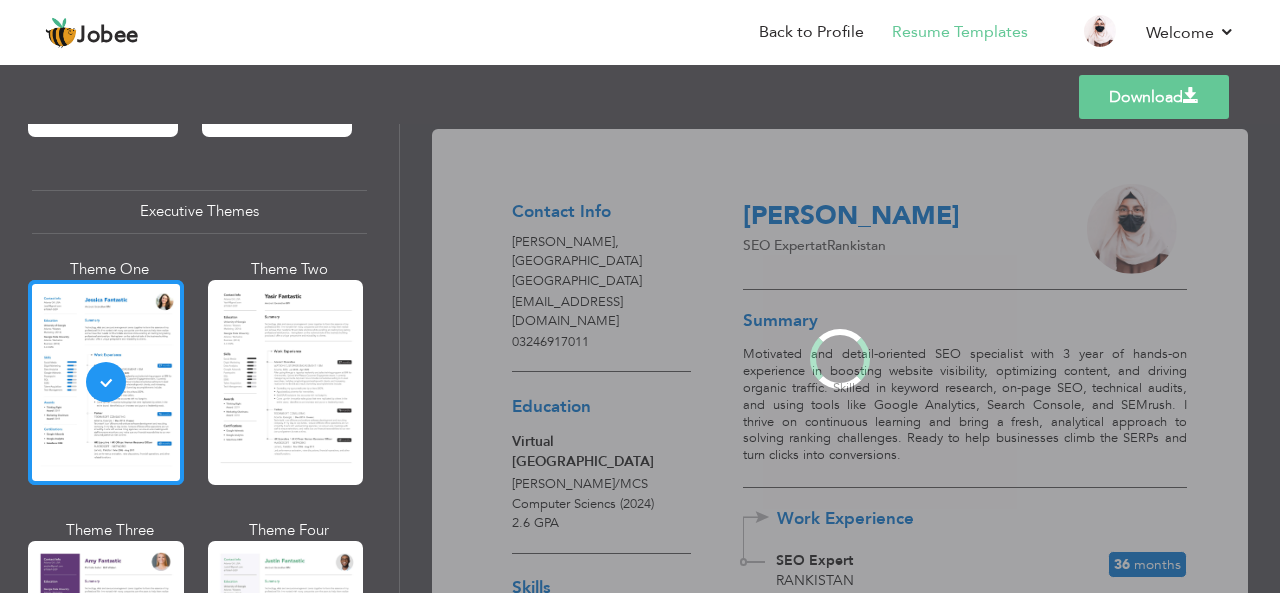 scroll, scrollTop: 1452, scrollLeft: 0, axis: vertical 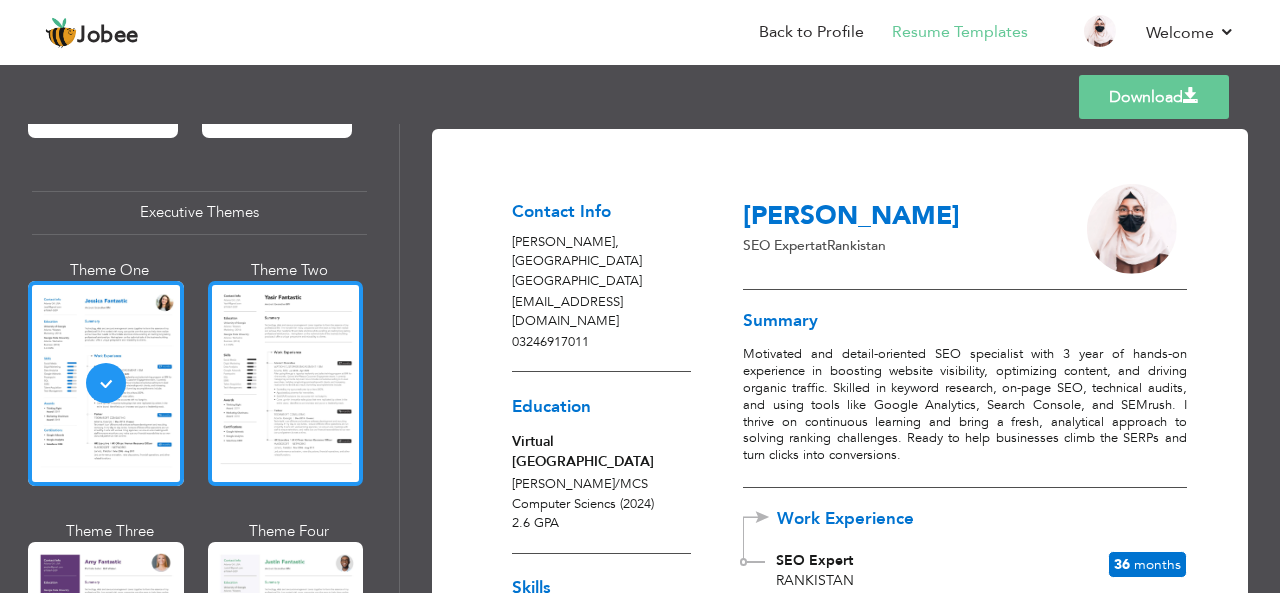 click at bounding box center [286, 383] 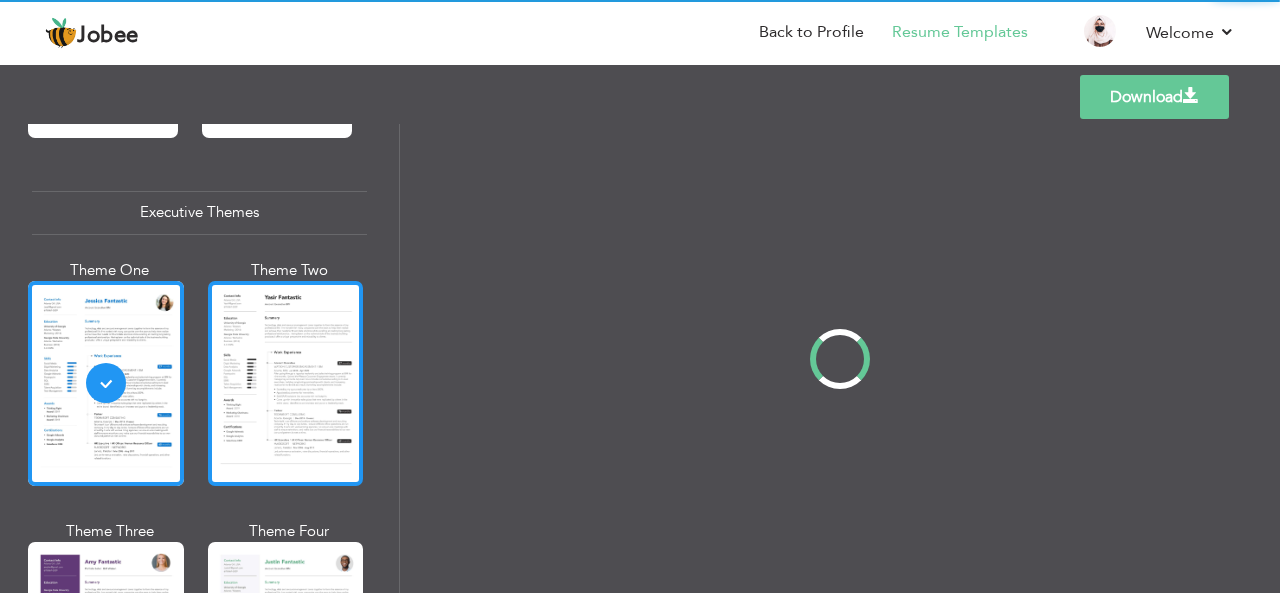 scroll, scrollTop: 1453, scrollLeft: 0, axis: vertical 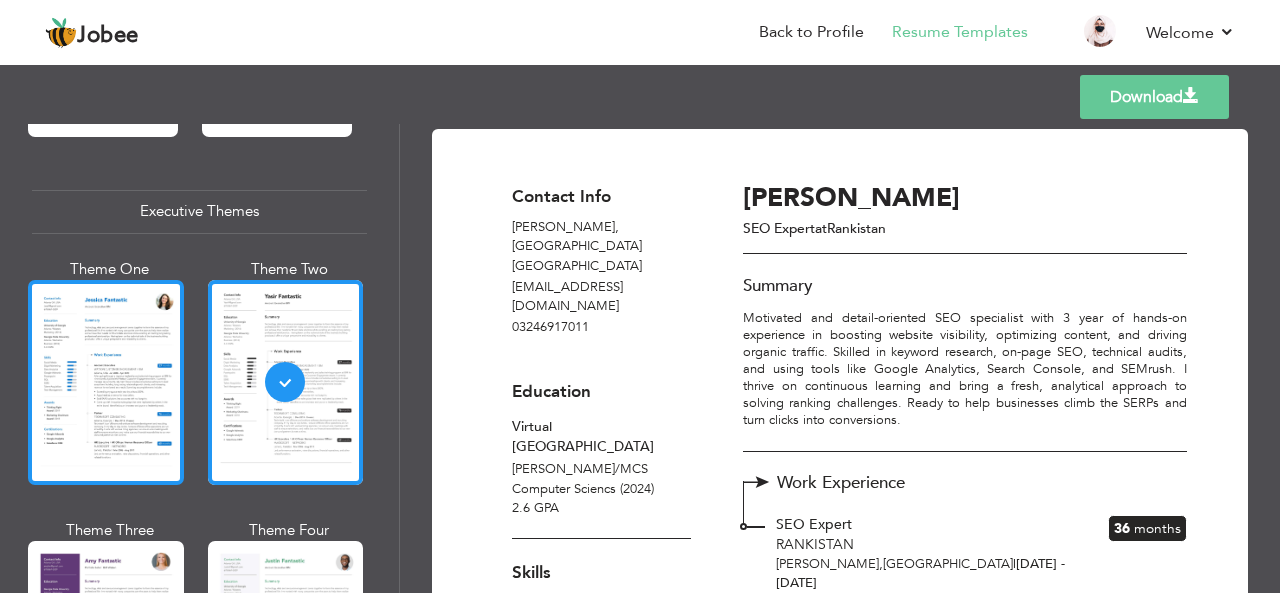 click at bounding box center (106, 382) 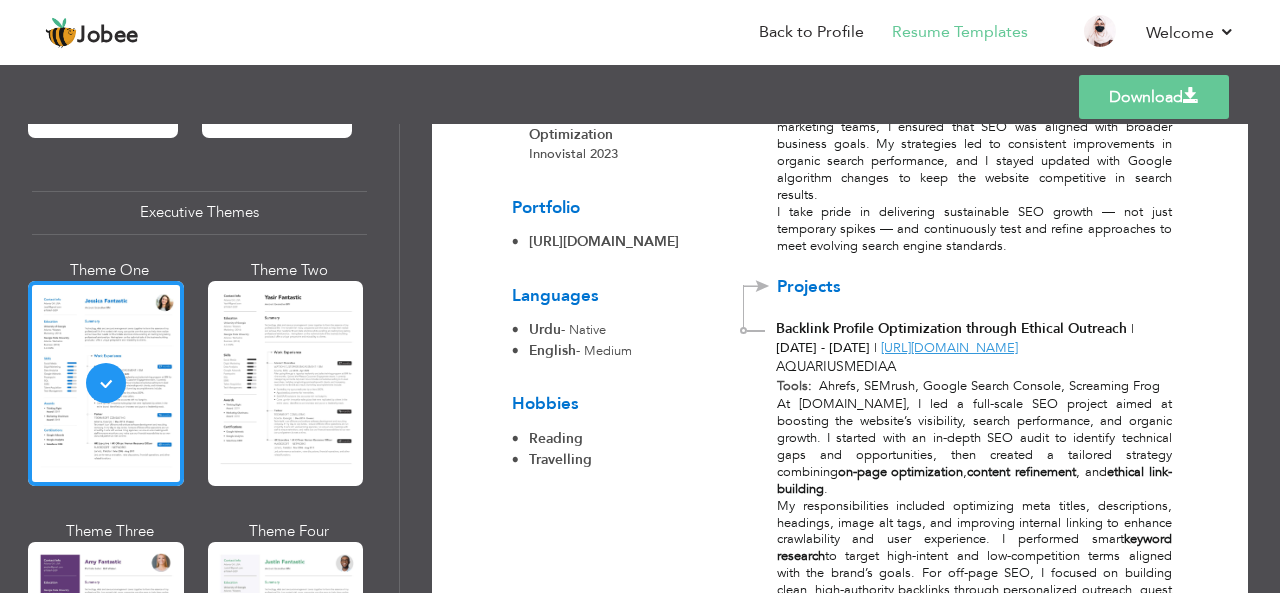 scroll, scrollTop: 728, scrollLeft: 0, axis: vertical 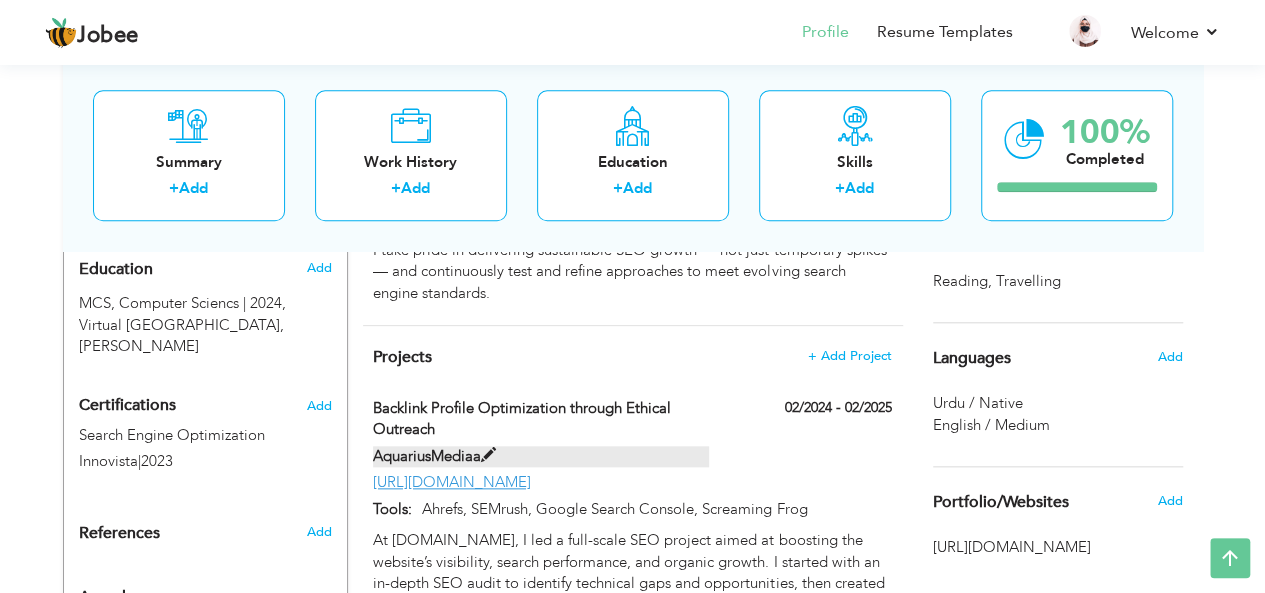 click on "AquariusMediaa" at bounding box center [541, 456] 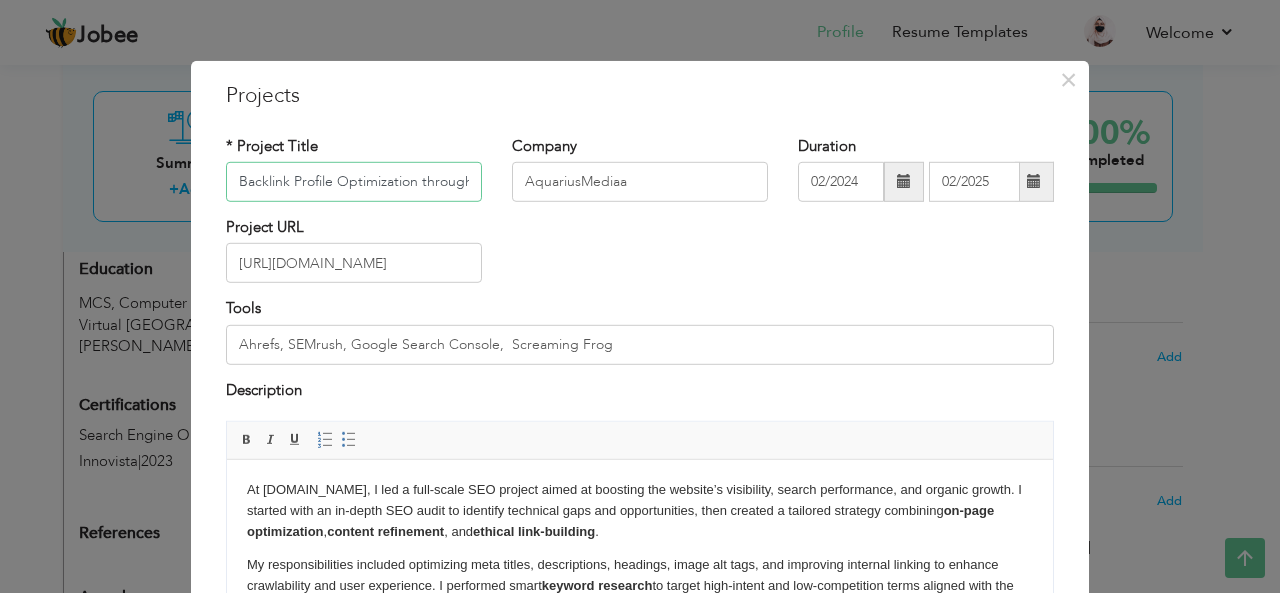 scroll, scrollTop: 0, scrollLeft: 107, axis: horizontal 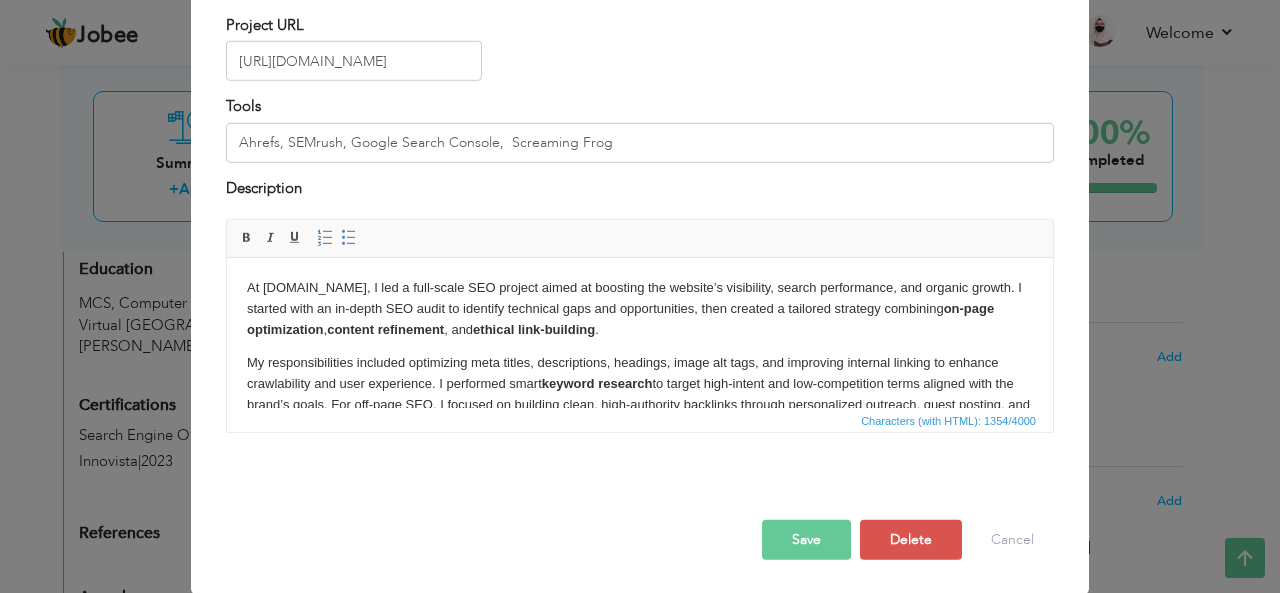type on "Aquarius Mediaa" 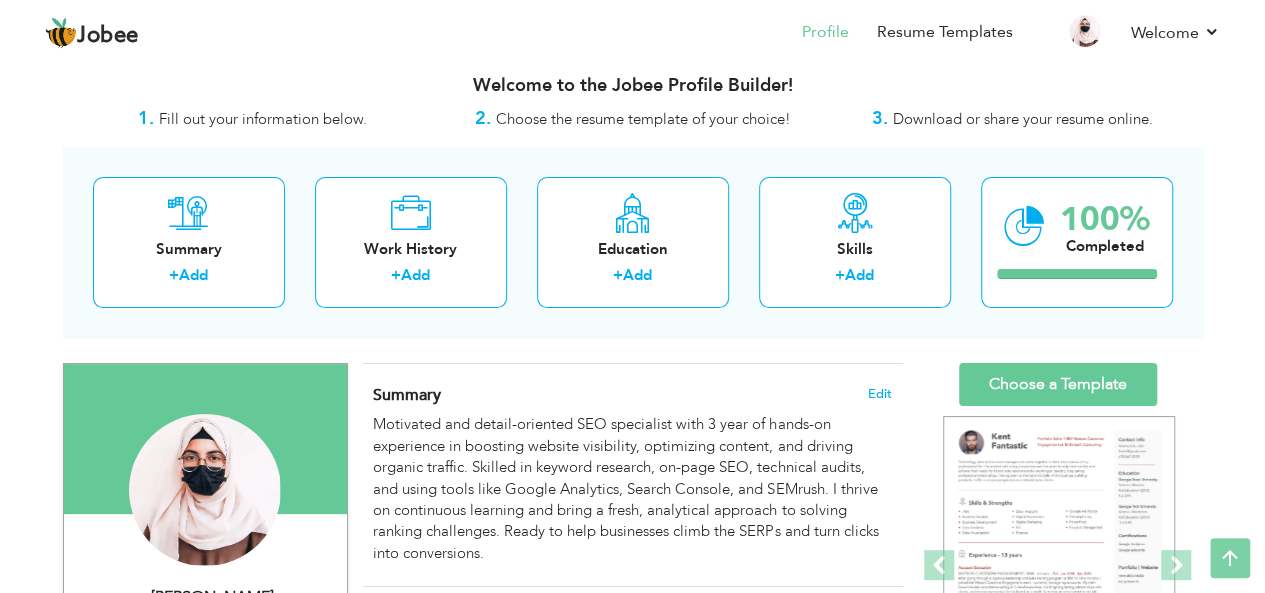 scroll, scrollTop: 0, scrollLeft: 0, axis: both 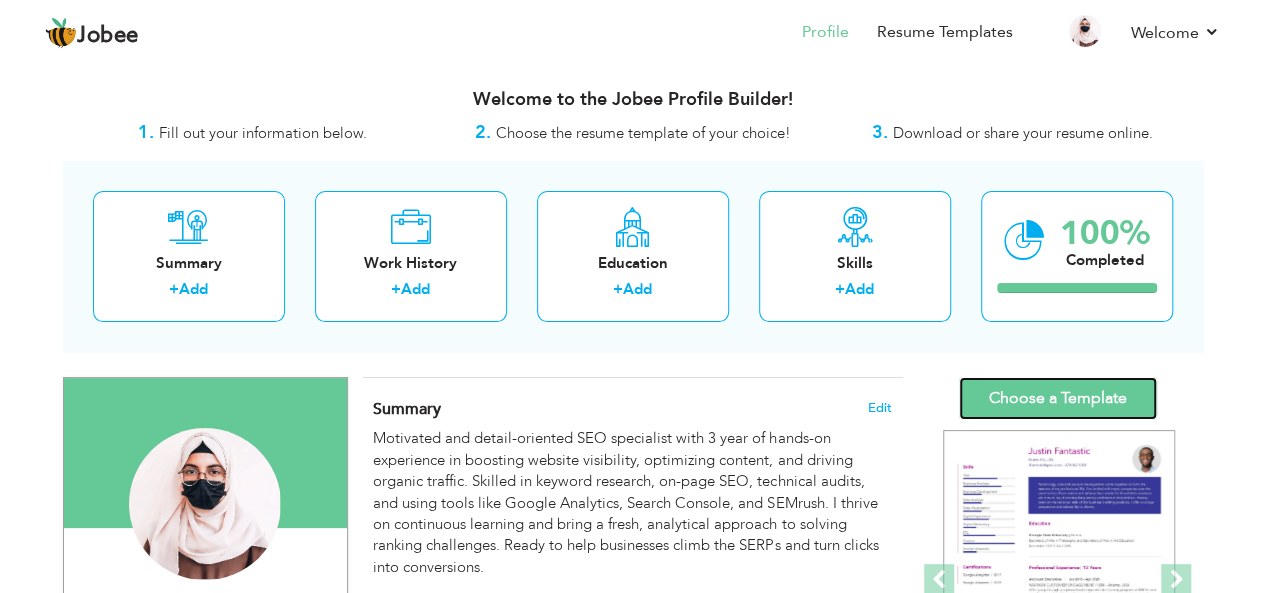 click on "Choose a Template" at bounding box center (1058, 398) 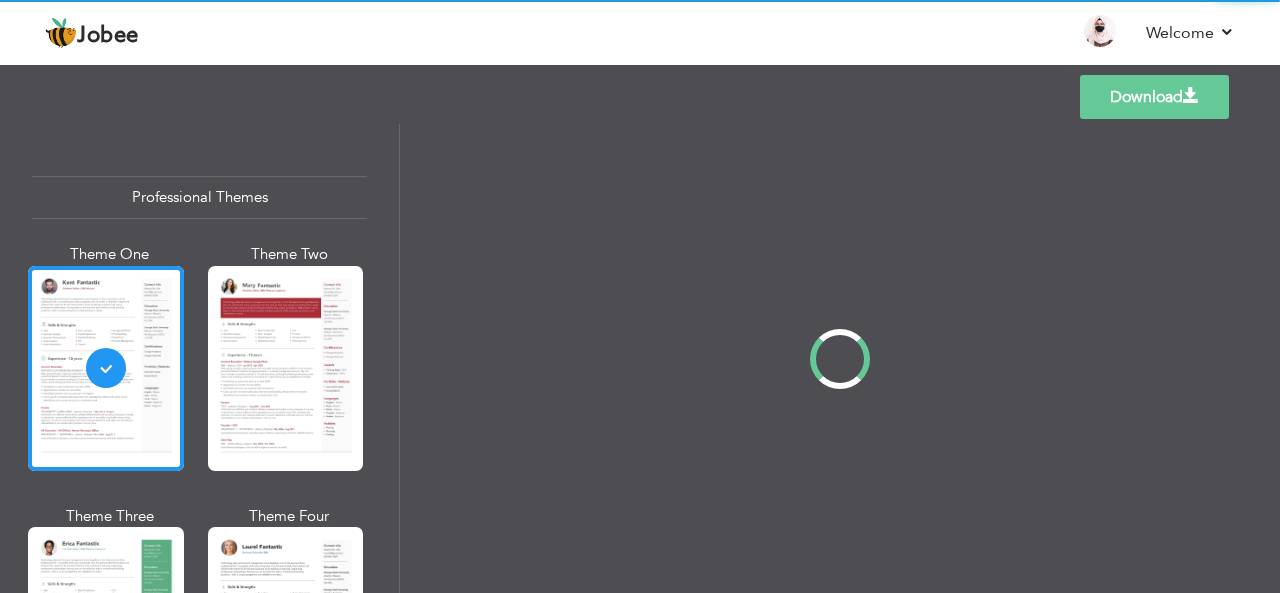 scroll, scrollTop: 0, scrollLeft: 0, axis: both 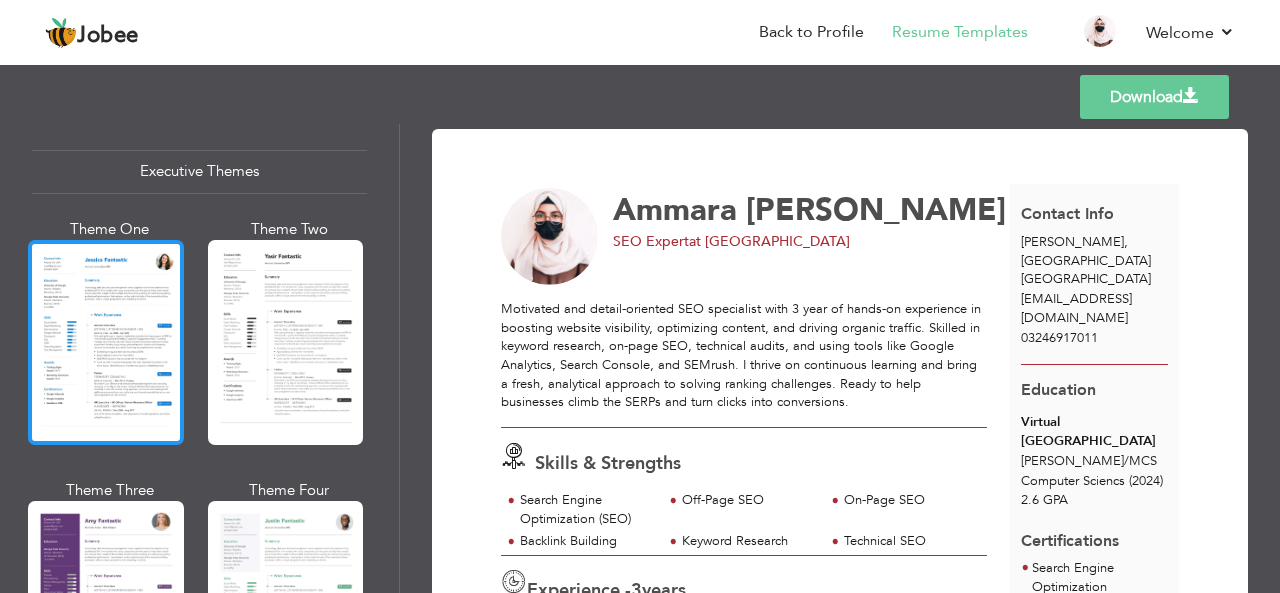 click at bounding box center [106, 342] 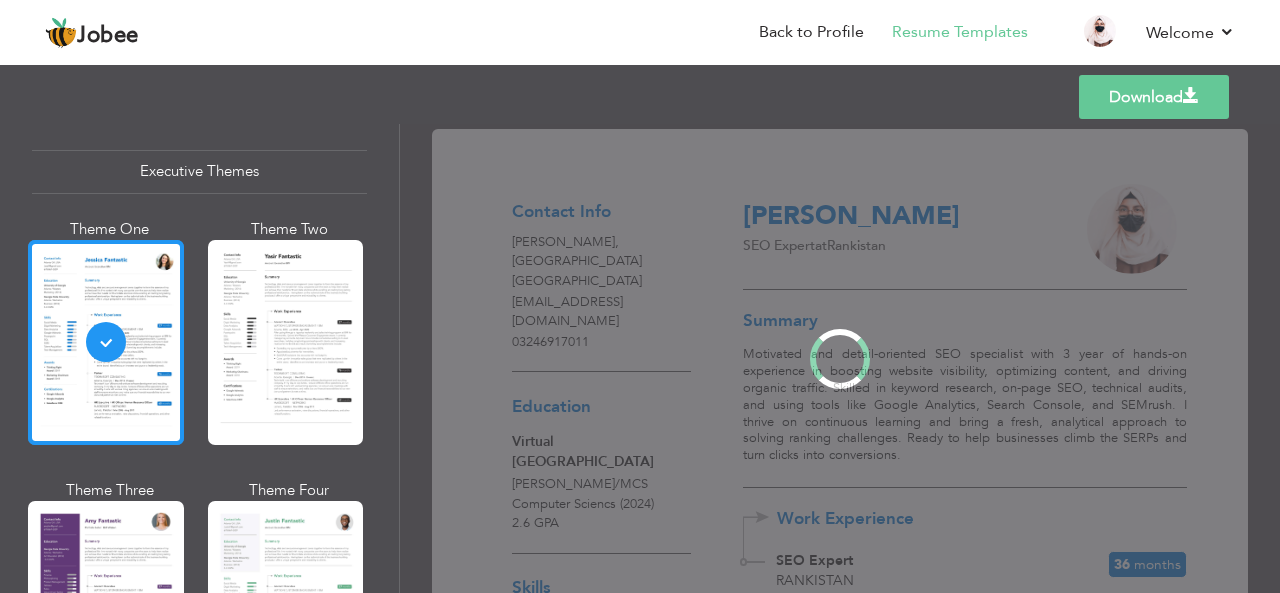 scroll, scrollTop: 1492, scrollLeft: 0, axis: vertical 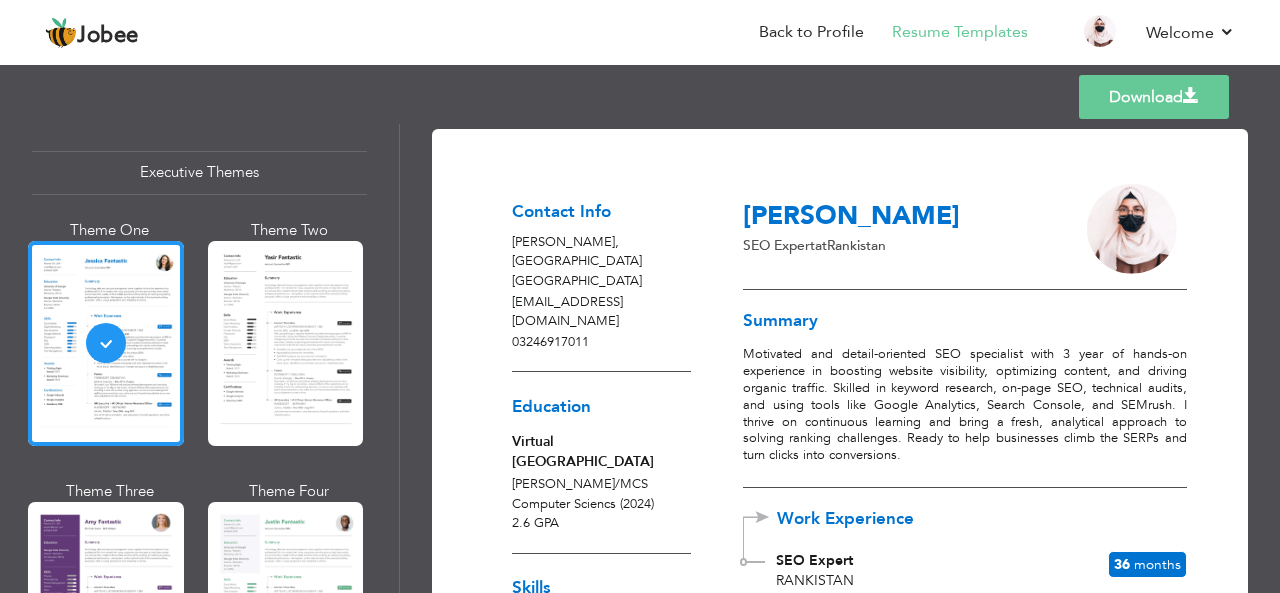 click on "Download" at bounding box center (1154, 97) 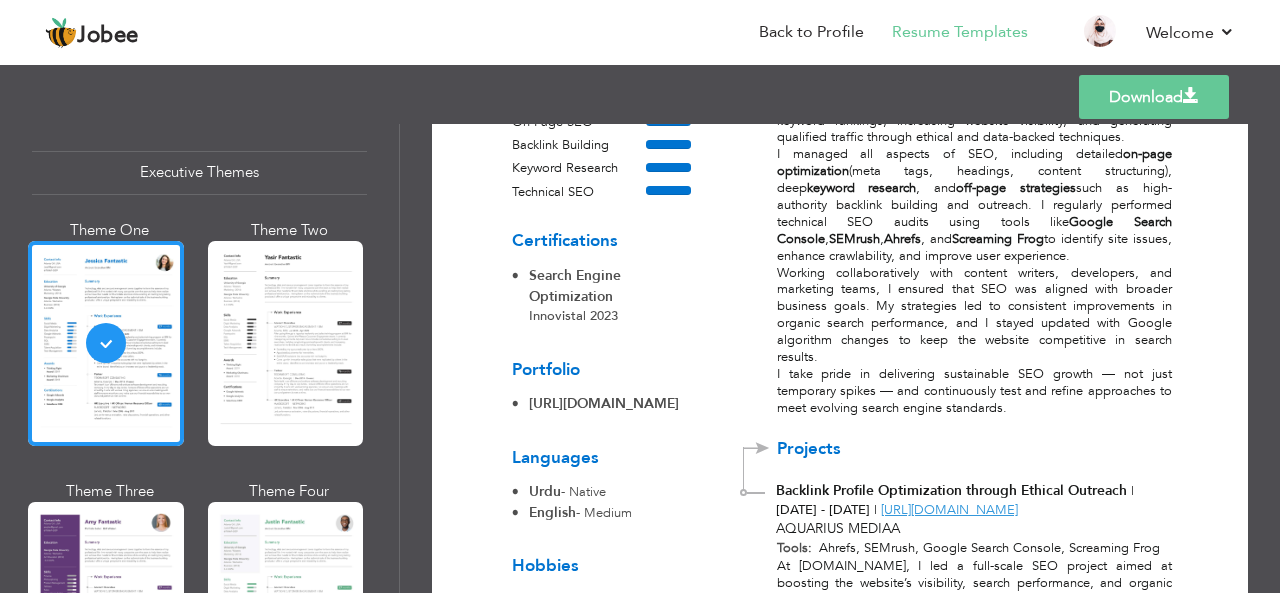 click on "Portfolio" at bounding box center [601, 370] 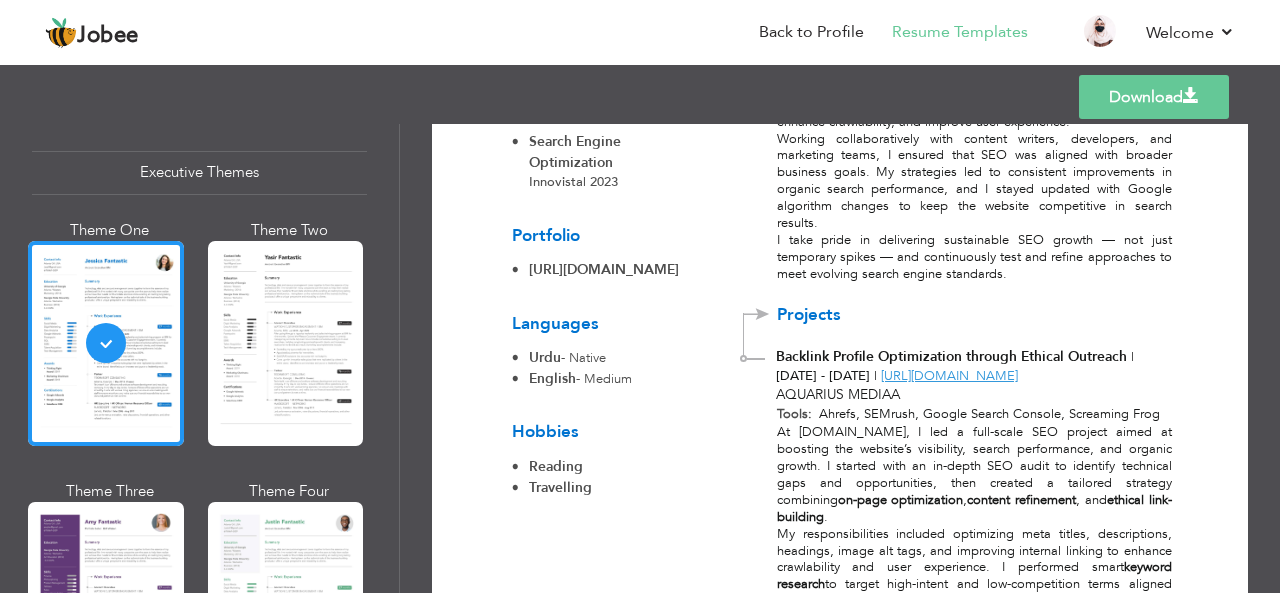 scroll, scrollTop: 700, scrollLeft: 0, axis: vertical 